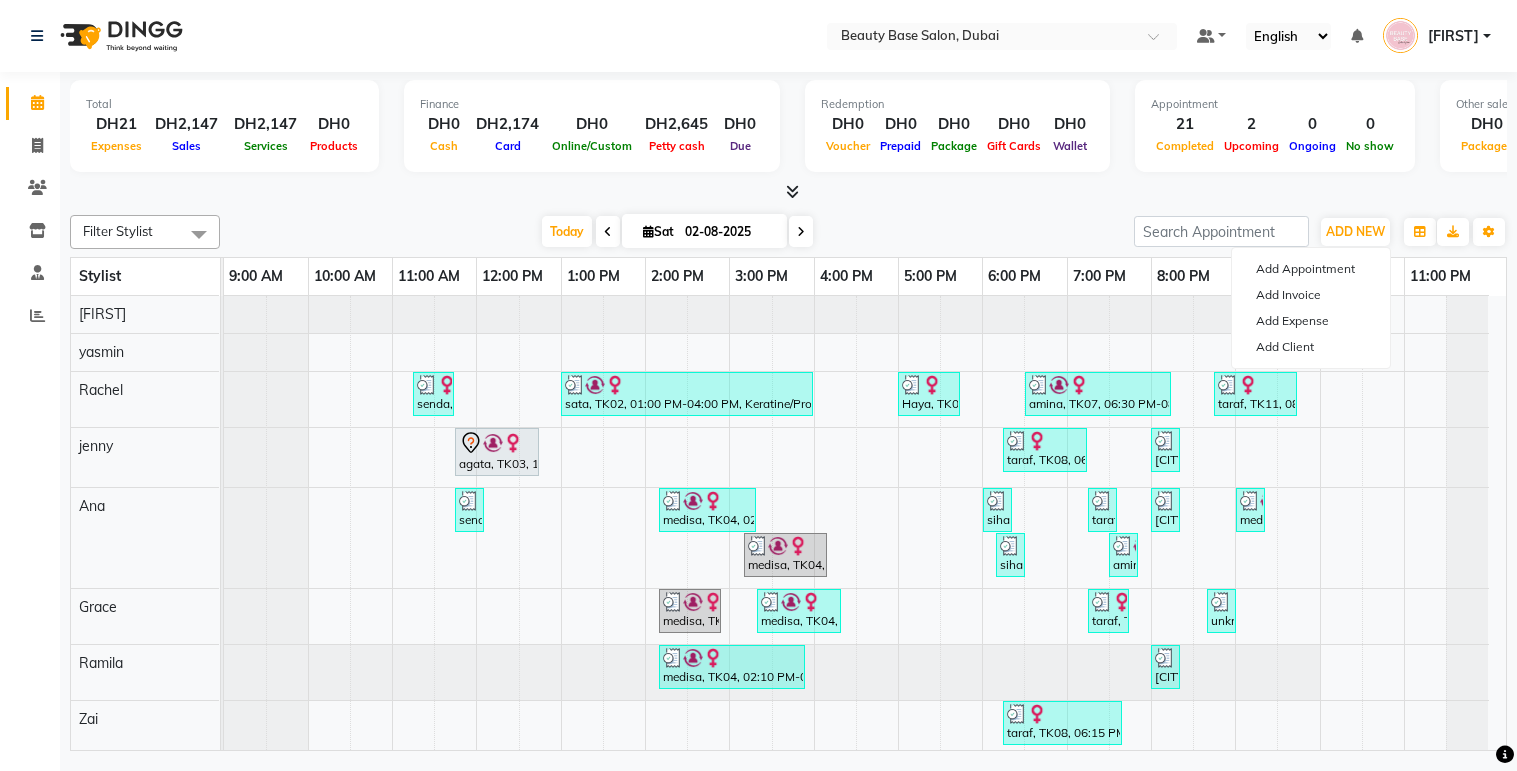 scroll, scrollTop: 0, scrollLeft: 0, axis: both 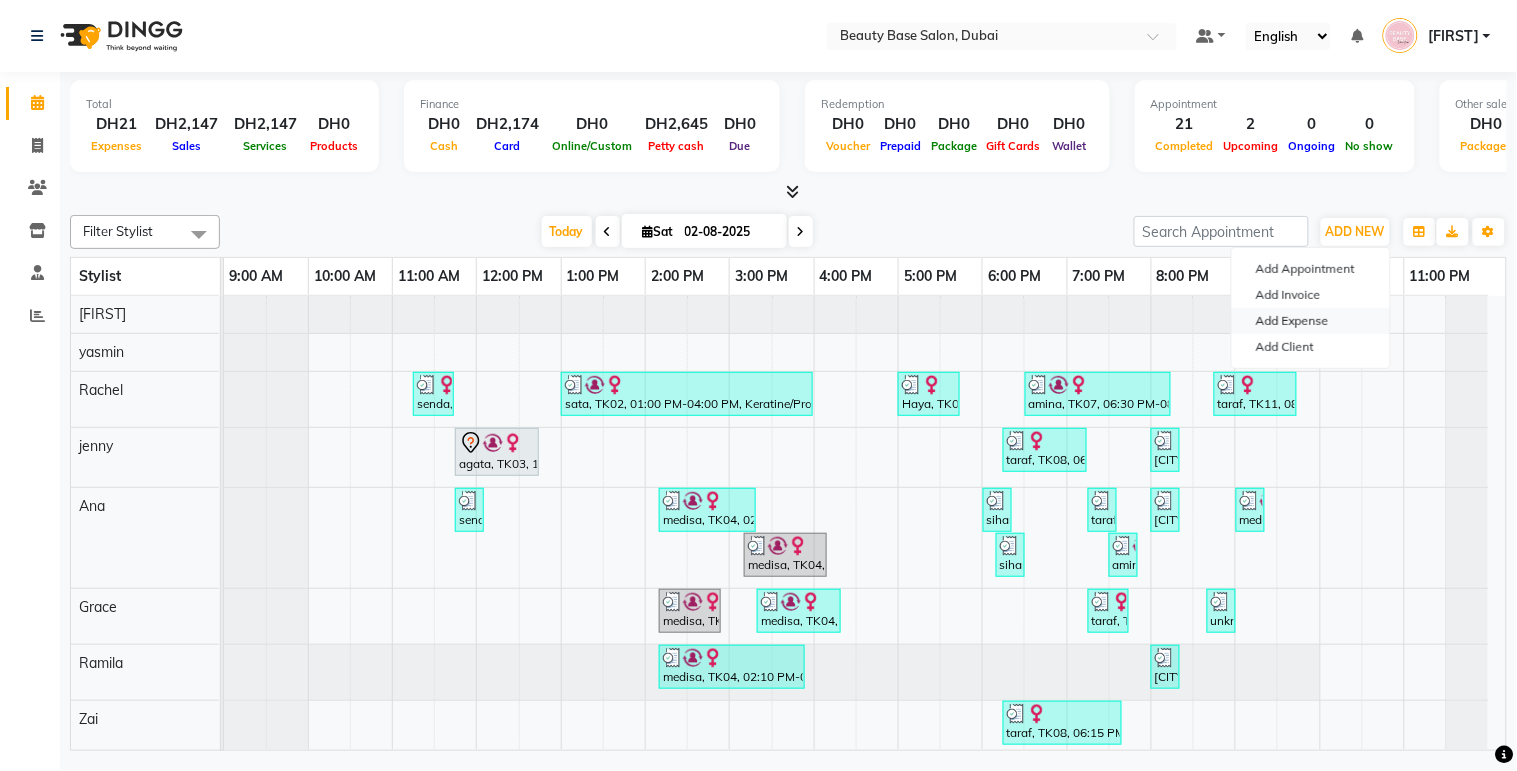 click on "Add Expense" at bounding box center [1311, 321] 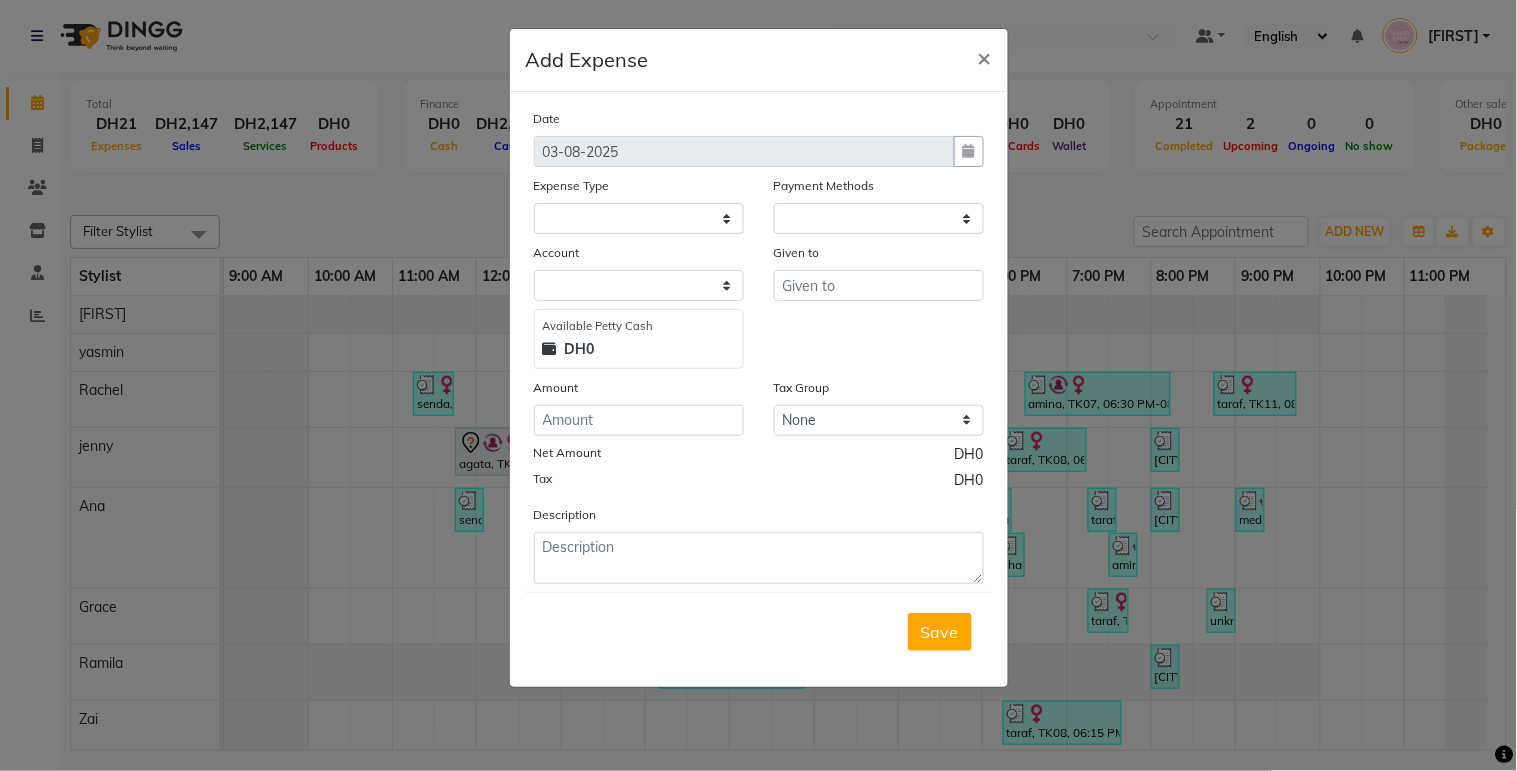 scroll, scrollTop: 0, scrollLeft: 0, axis: both 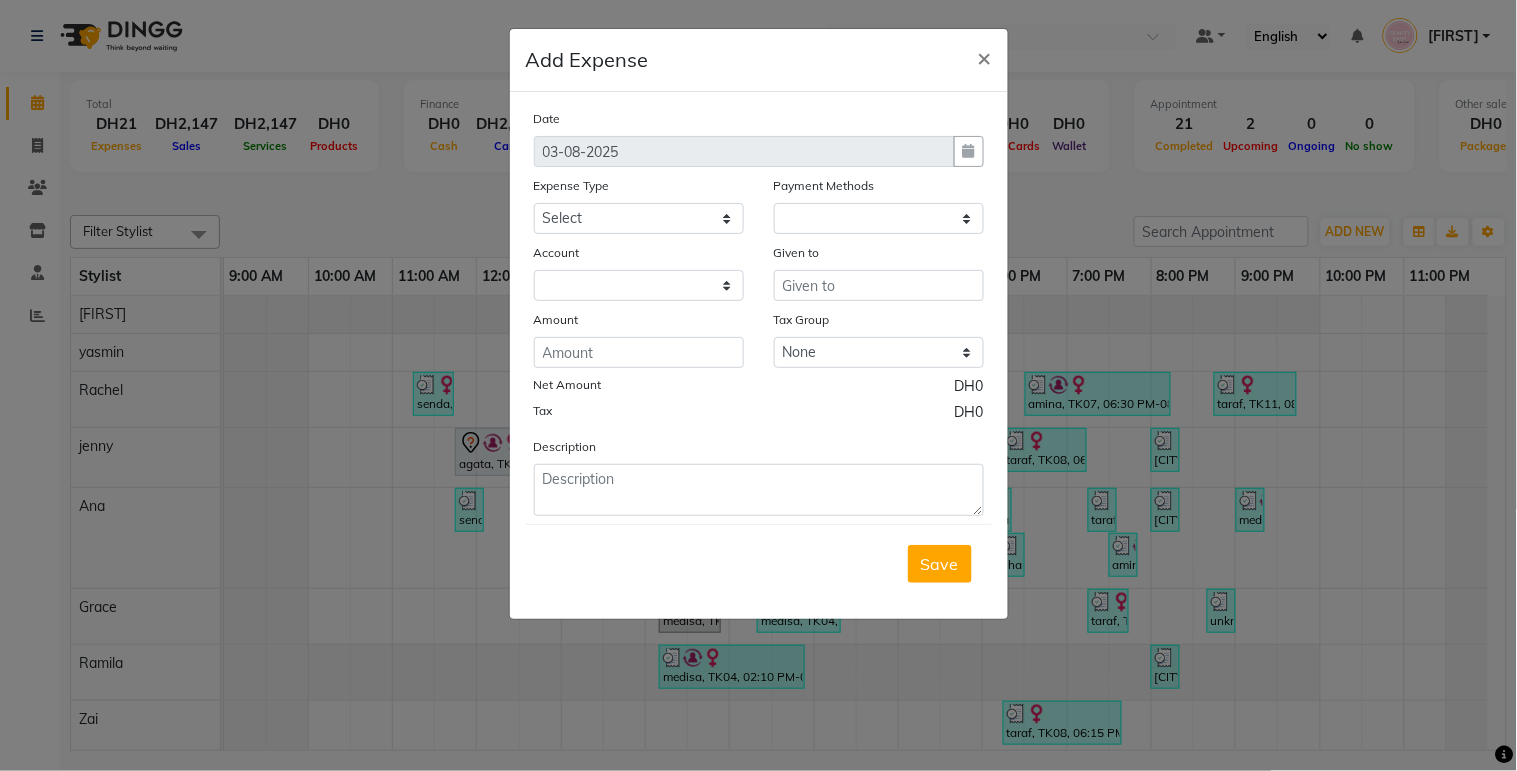 select on "1" 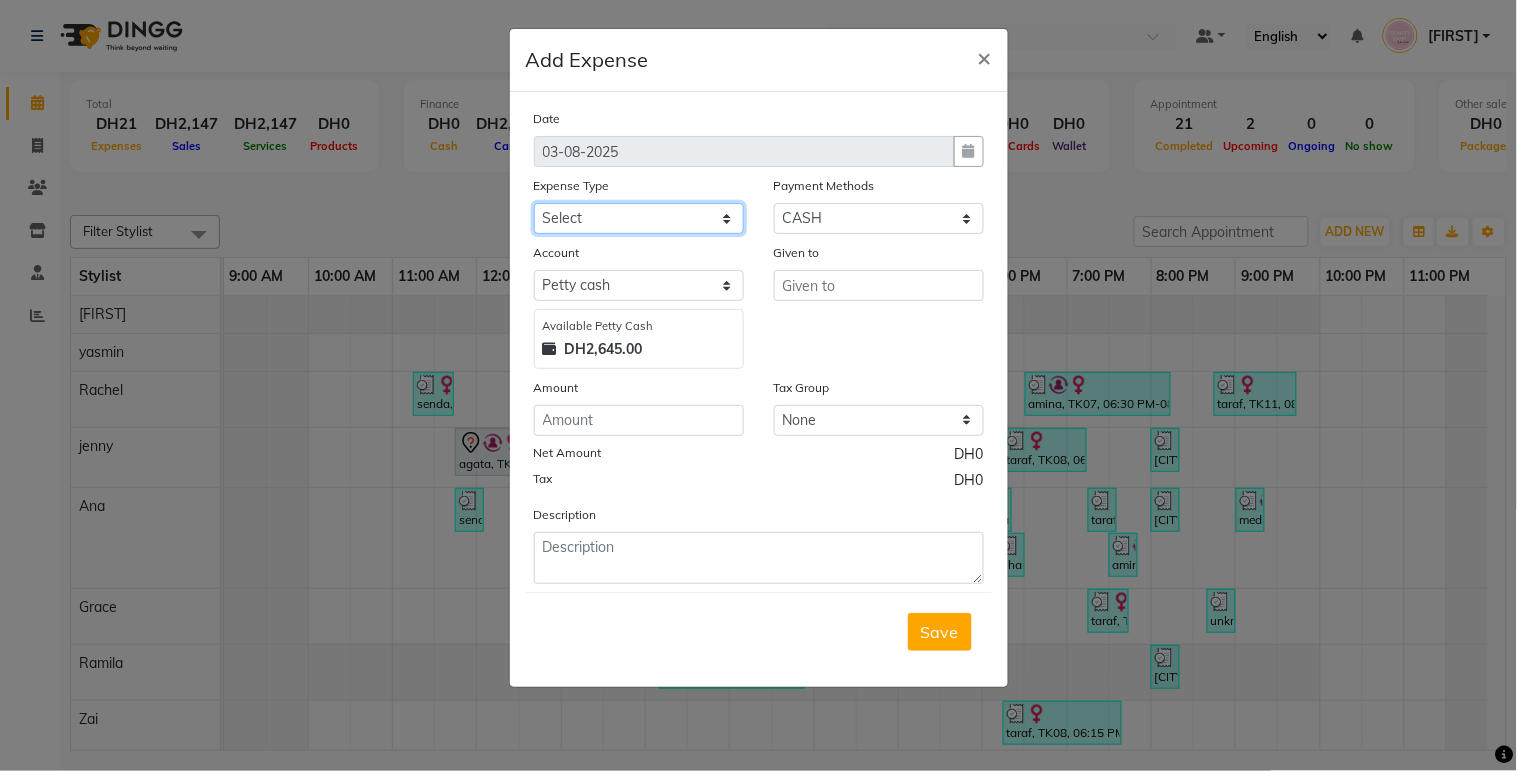 click on "Select Advance Salary Car maintenance  Cash transfer to bank Clinical charges Incentive laundry Miscellaneous Other Pantry Product washing widow water" 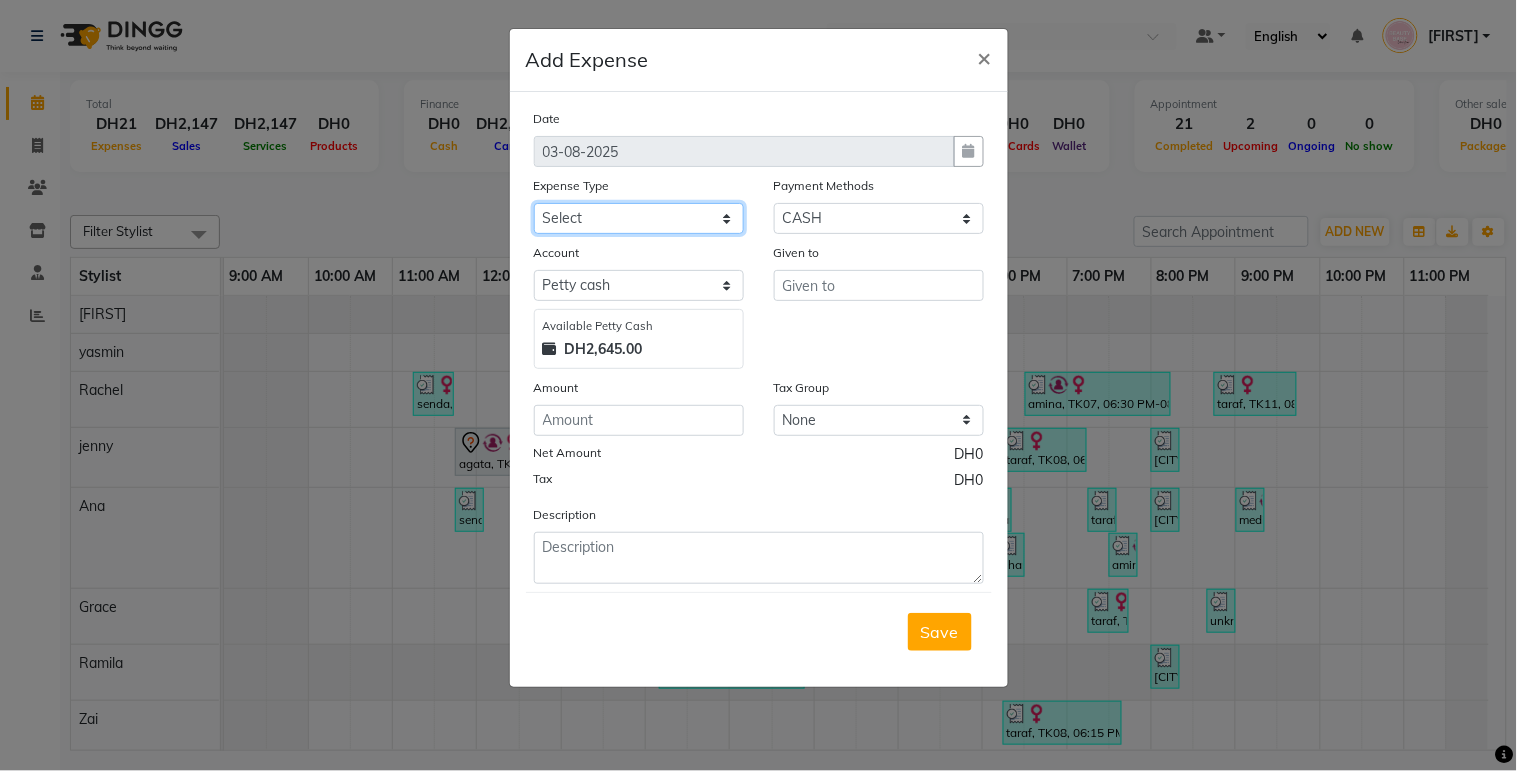 select on "2831" 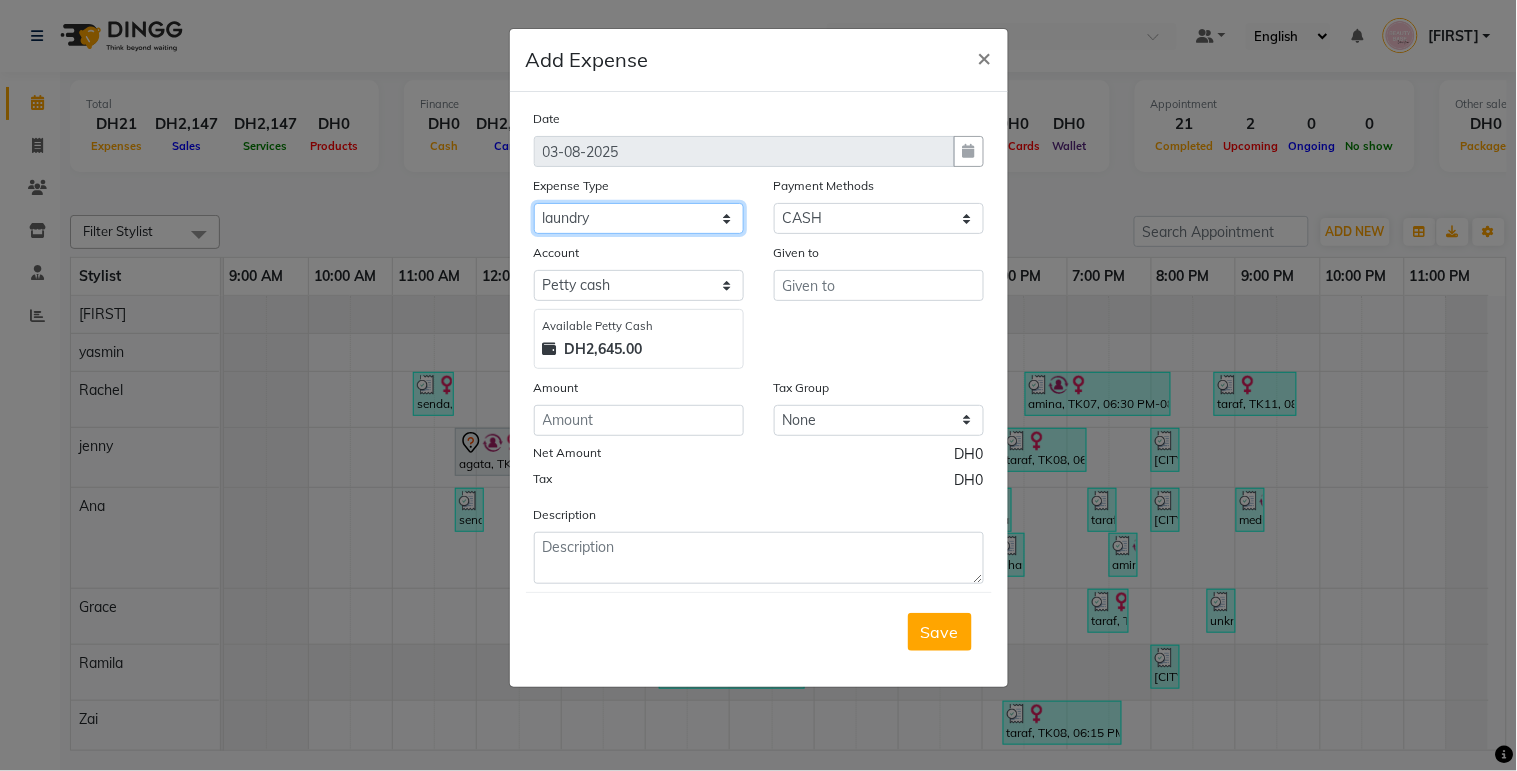 click on "Select Advance Salary Car maintenance  Cash transfer to bank Clinical charges Incentive laundry Miscellaneous Other Pantry Product washing widow water" 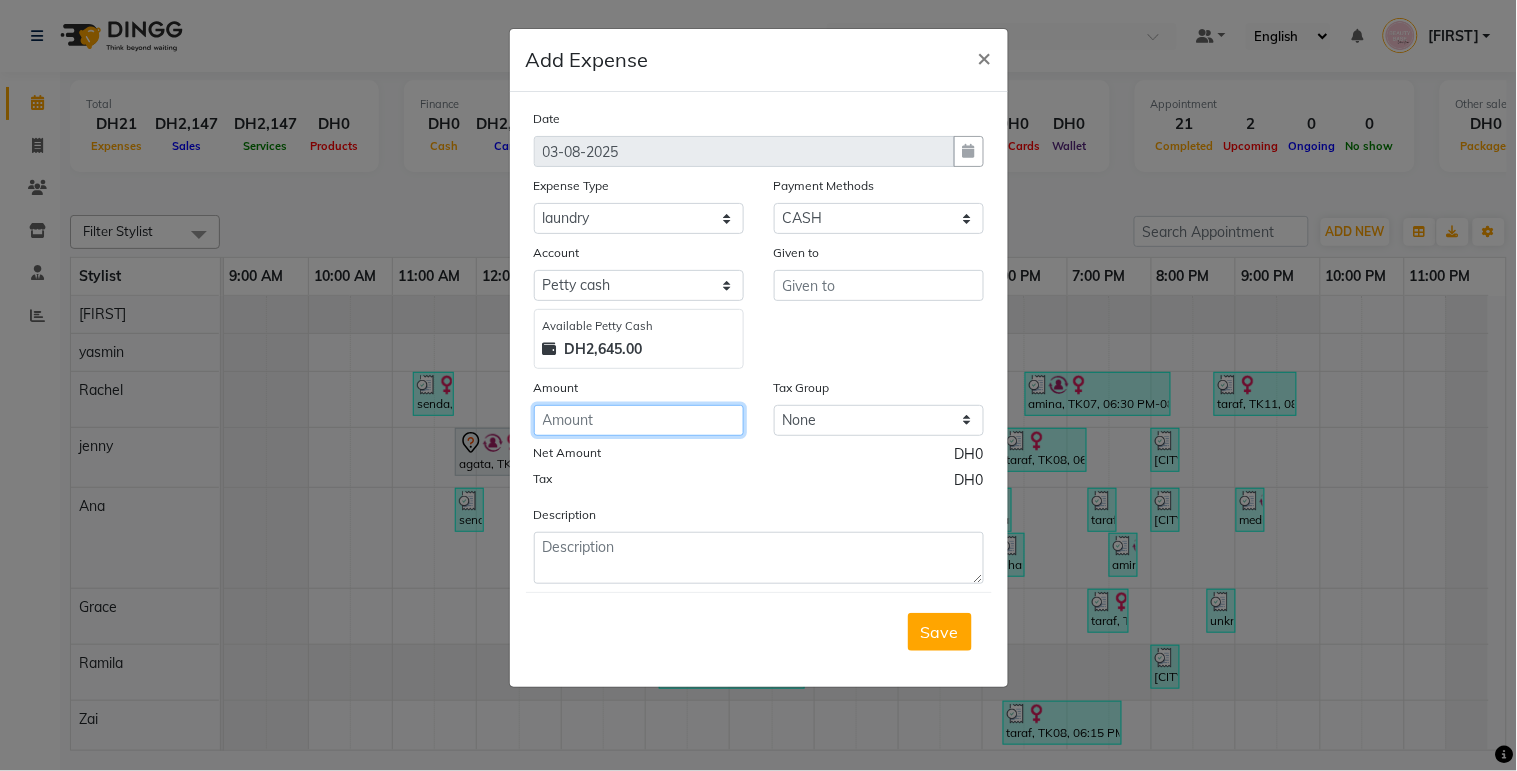 click 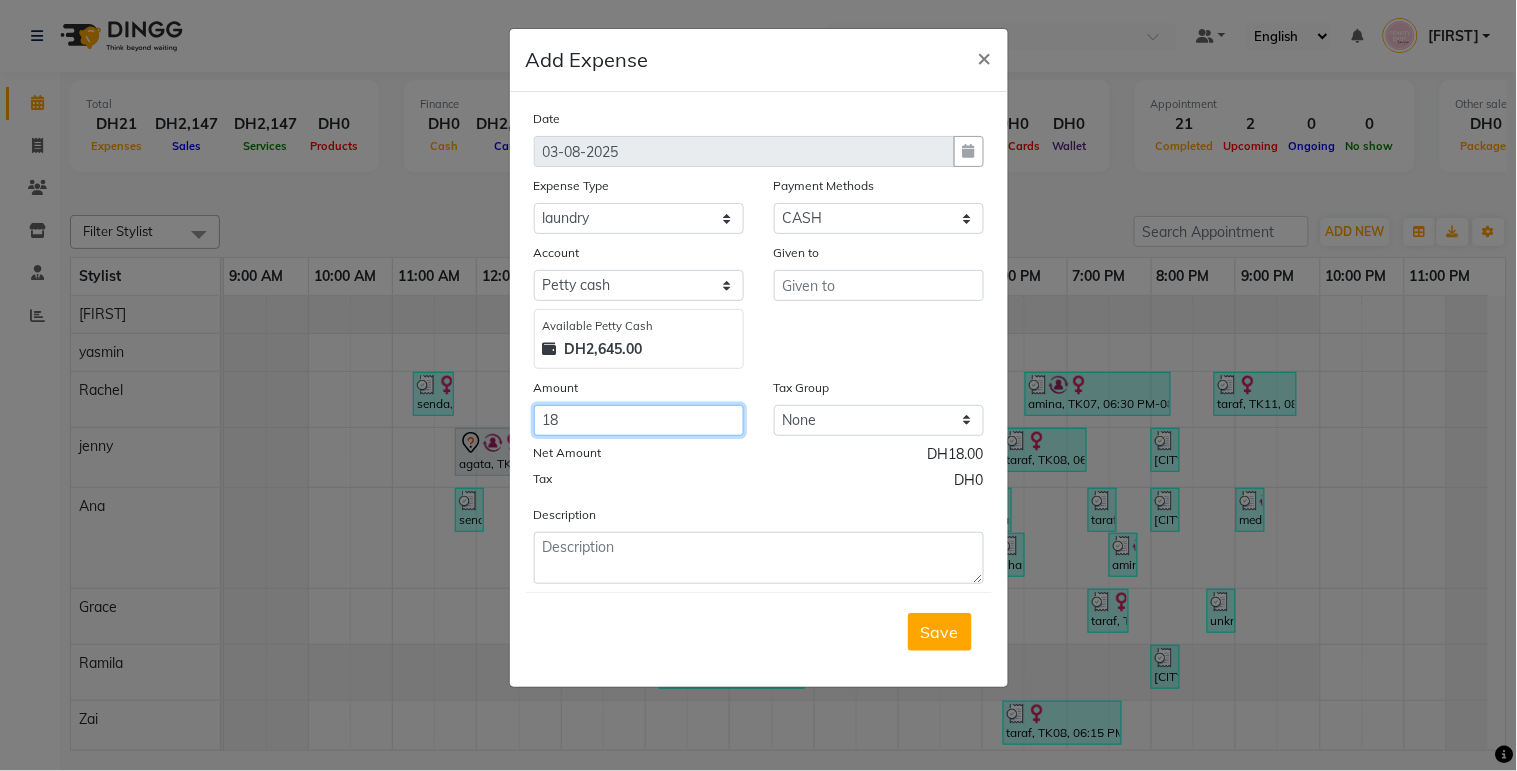 type on "18" 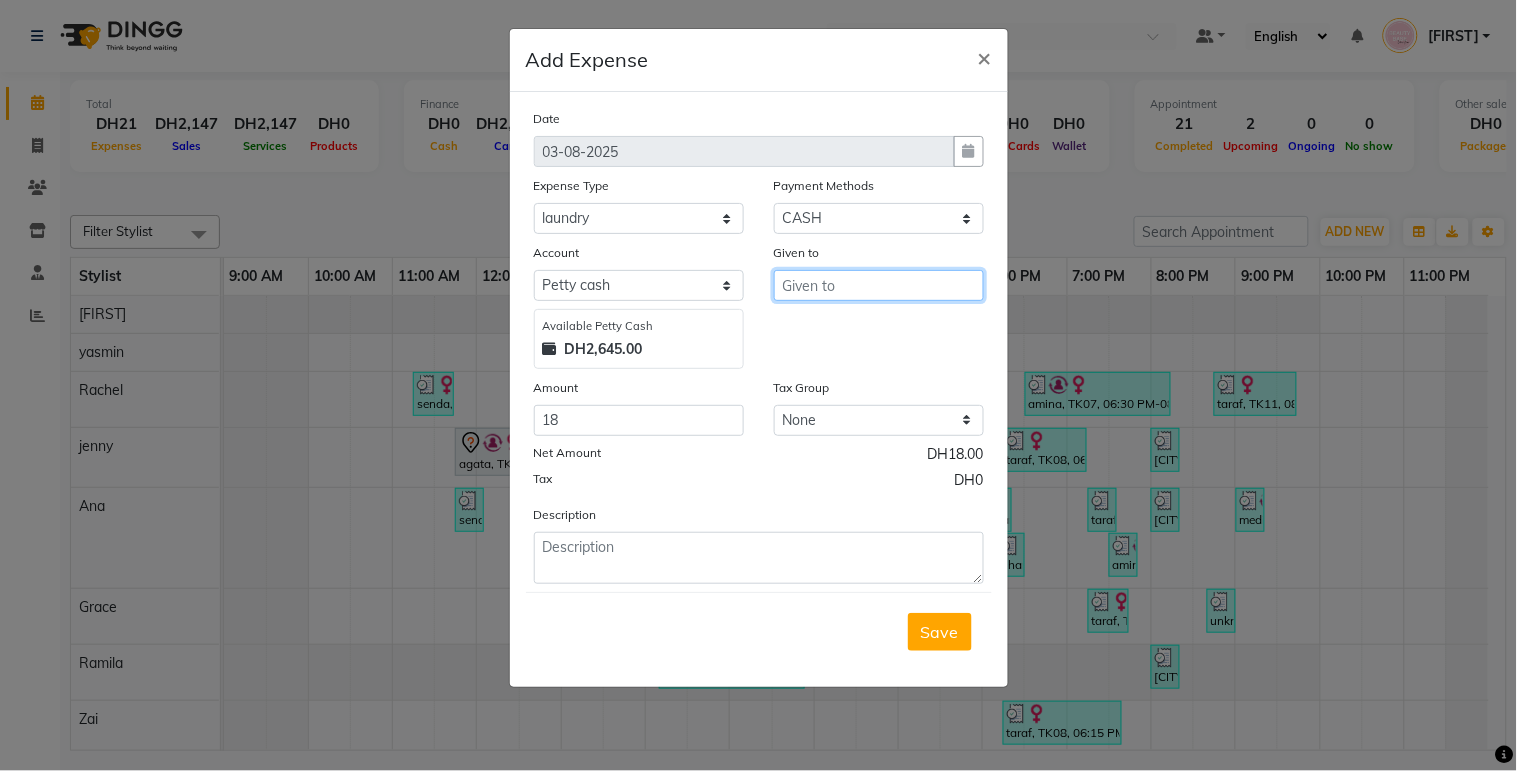 click at bounding box center (879, 285) 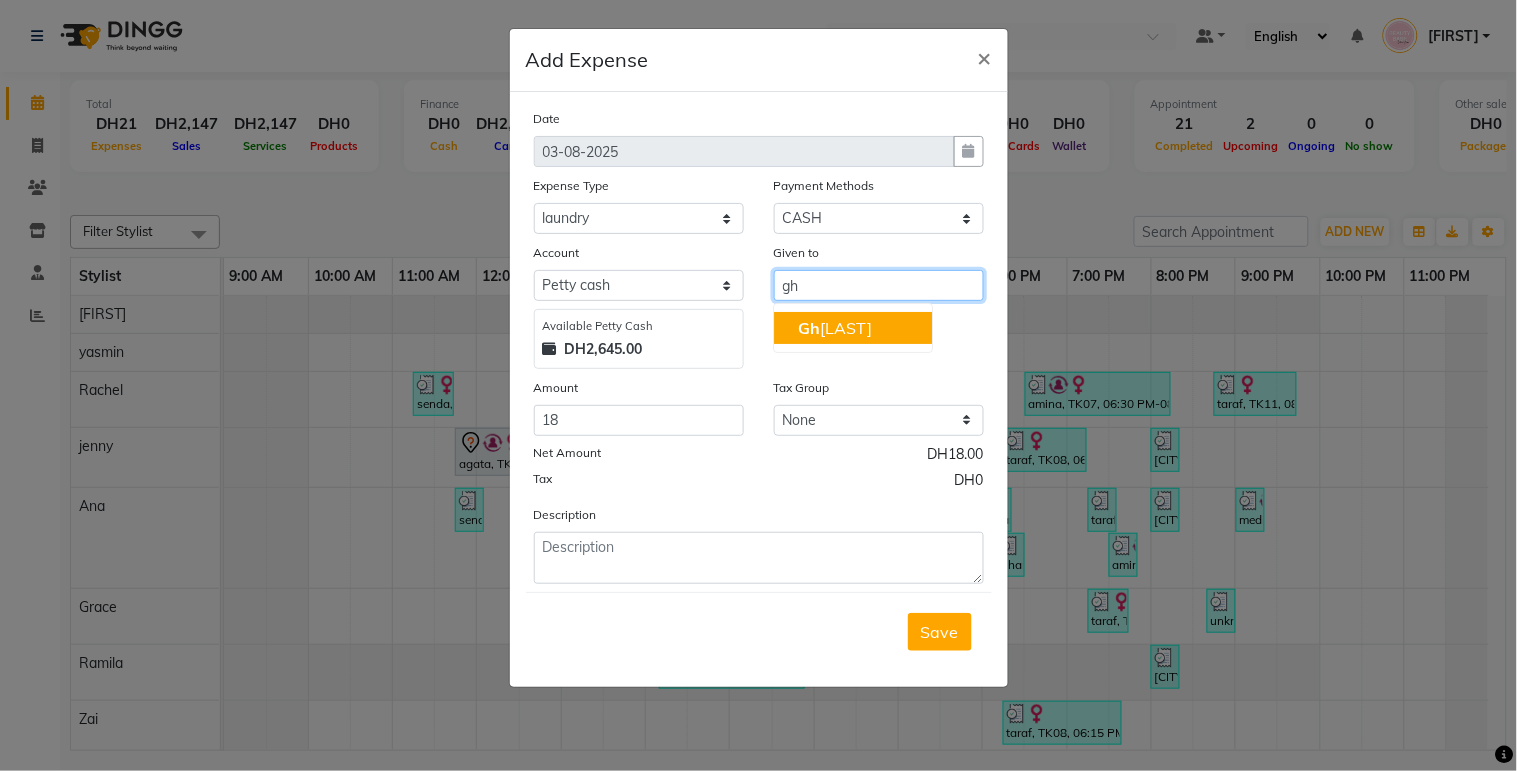 click on "Gh izlane" at bounding box center [835, 328] 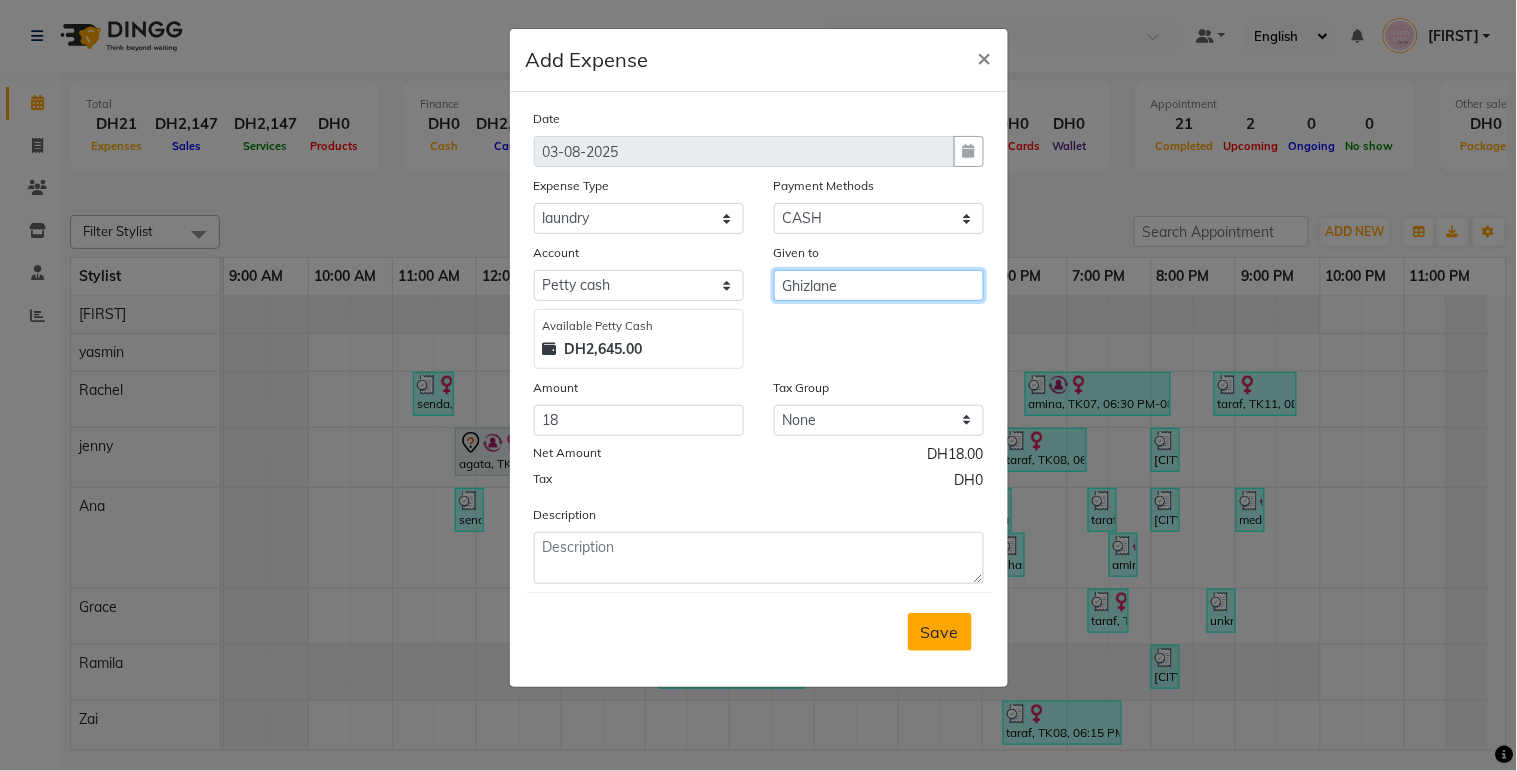 type on "Ghizlane" 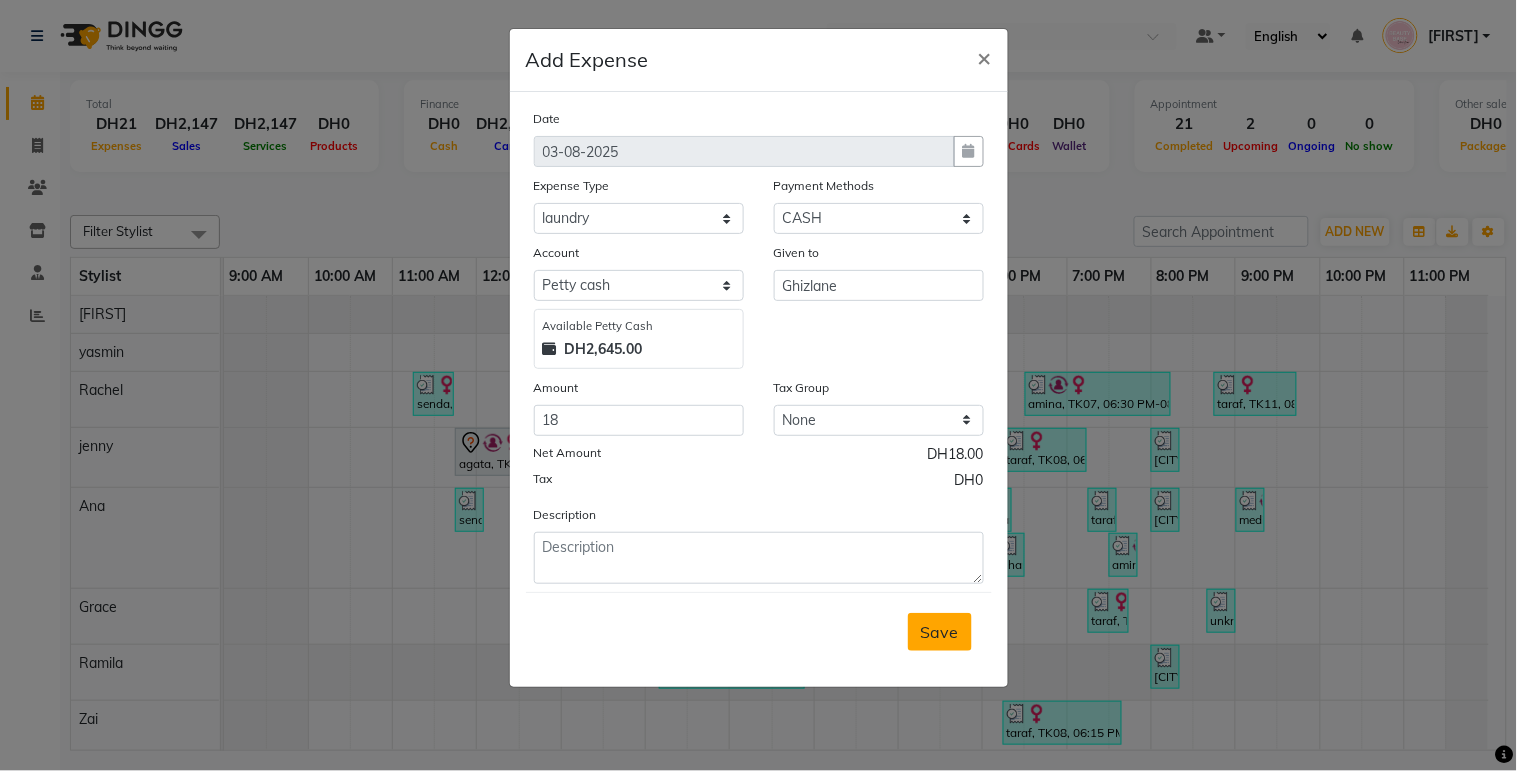 click on "Save" at bounding box center [940, 632] 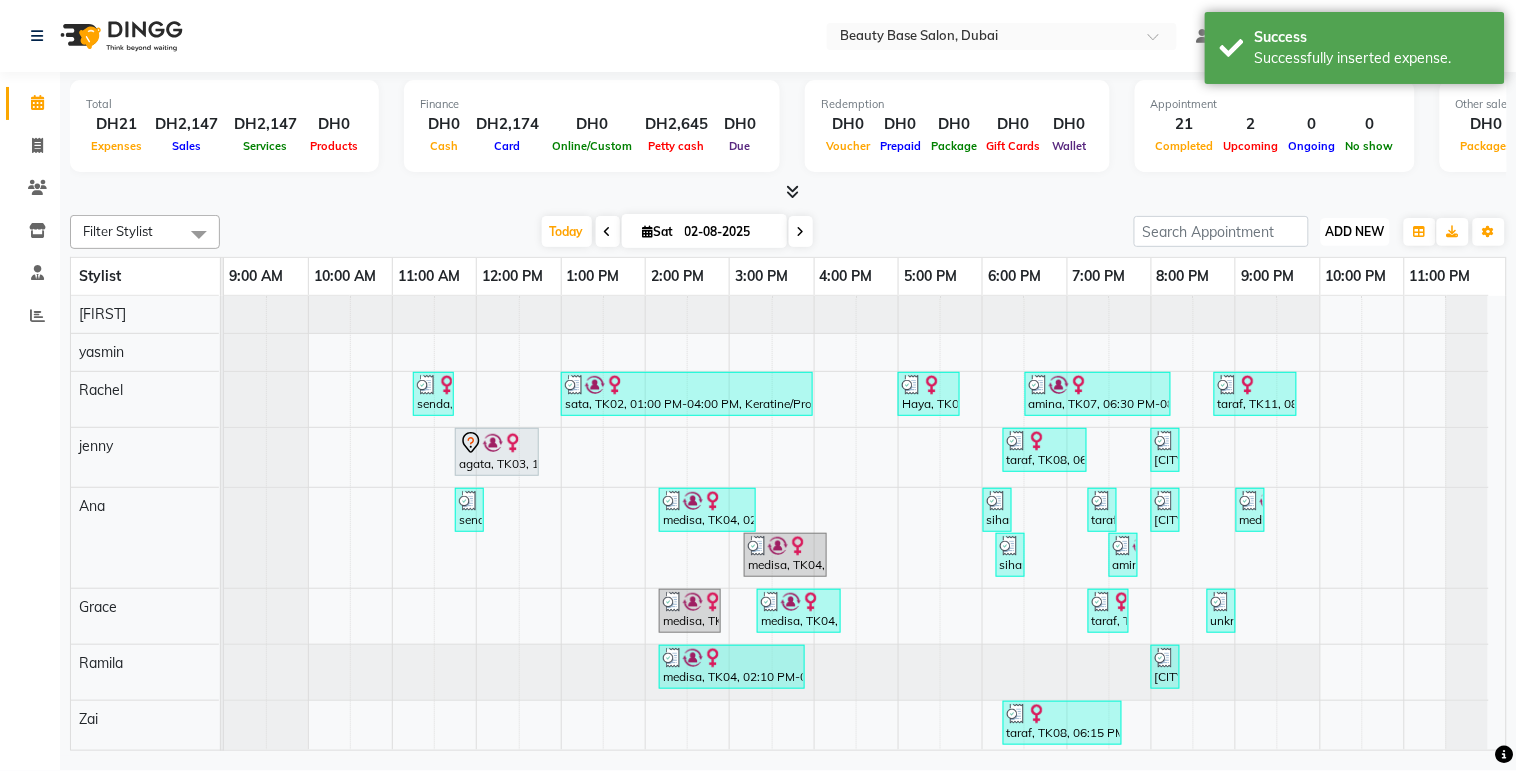 click on "ADD NEW" at bounding box center (1355, 231) 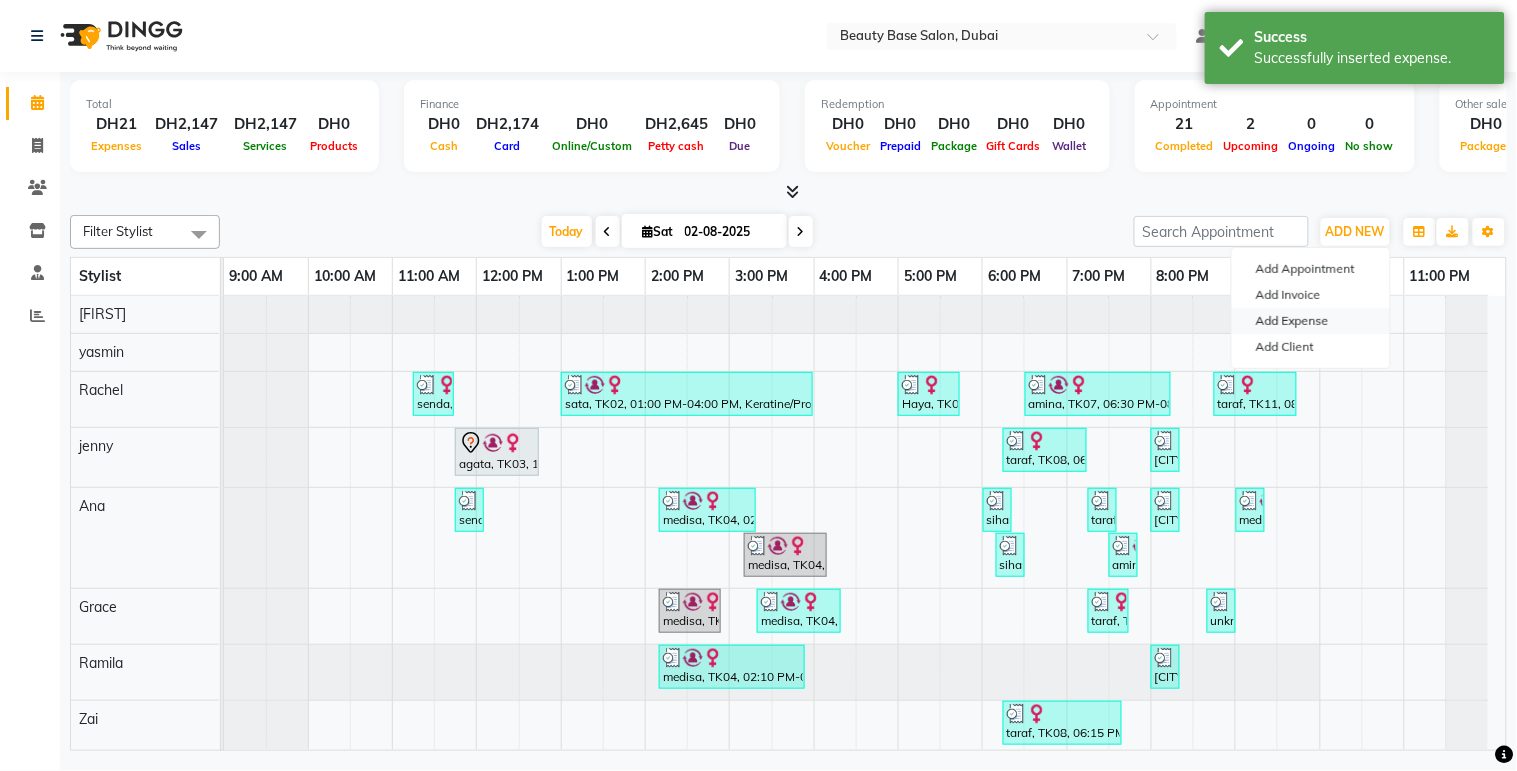 click on "Add Expense" at bounding box center (1311, 321) 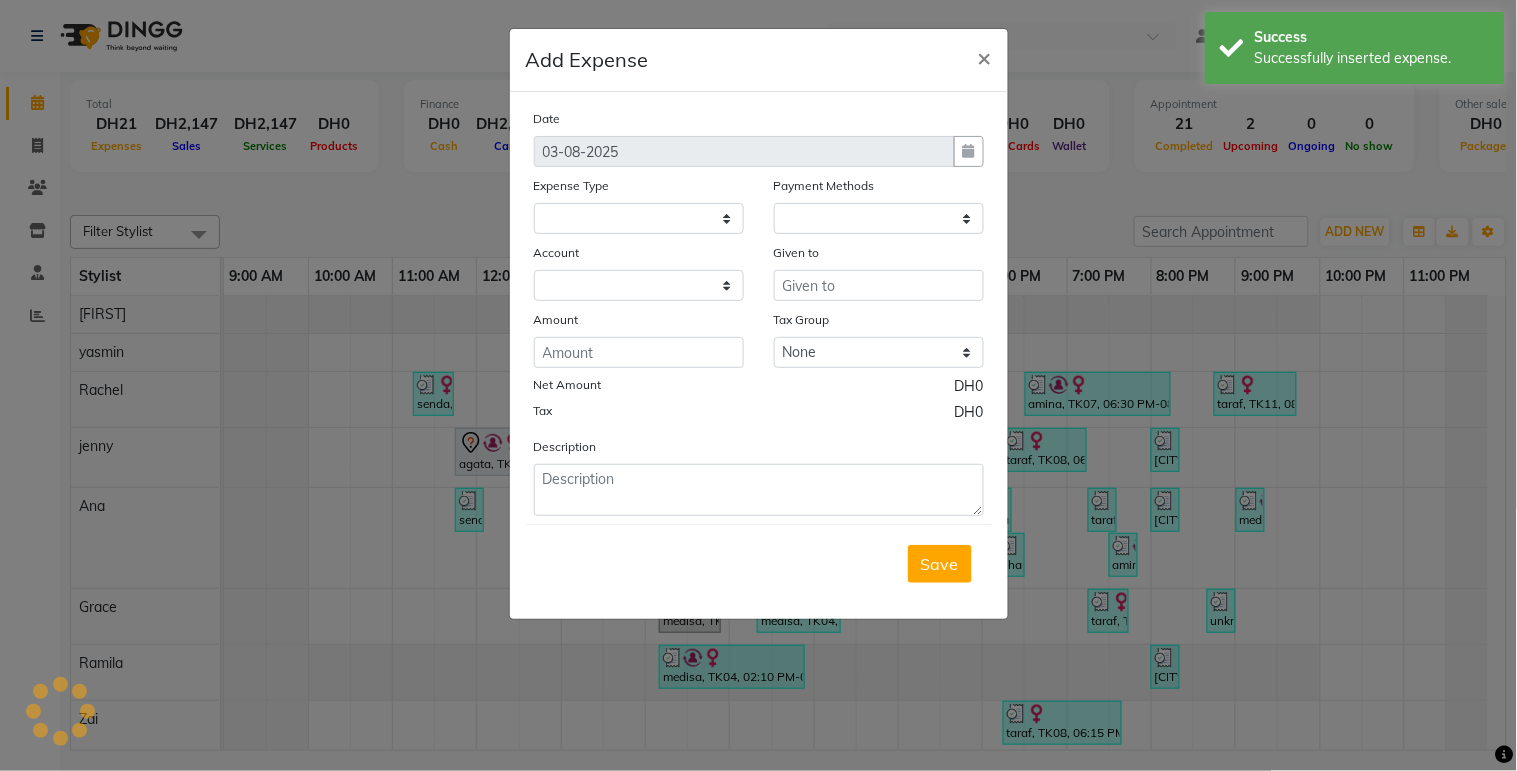select on "1" 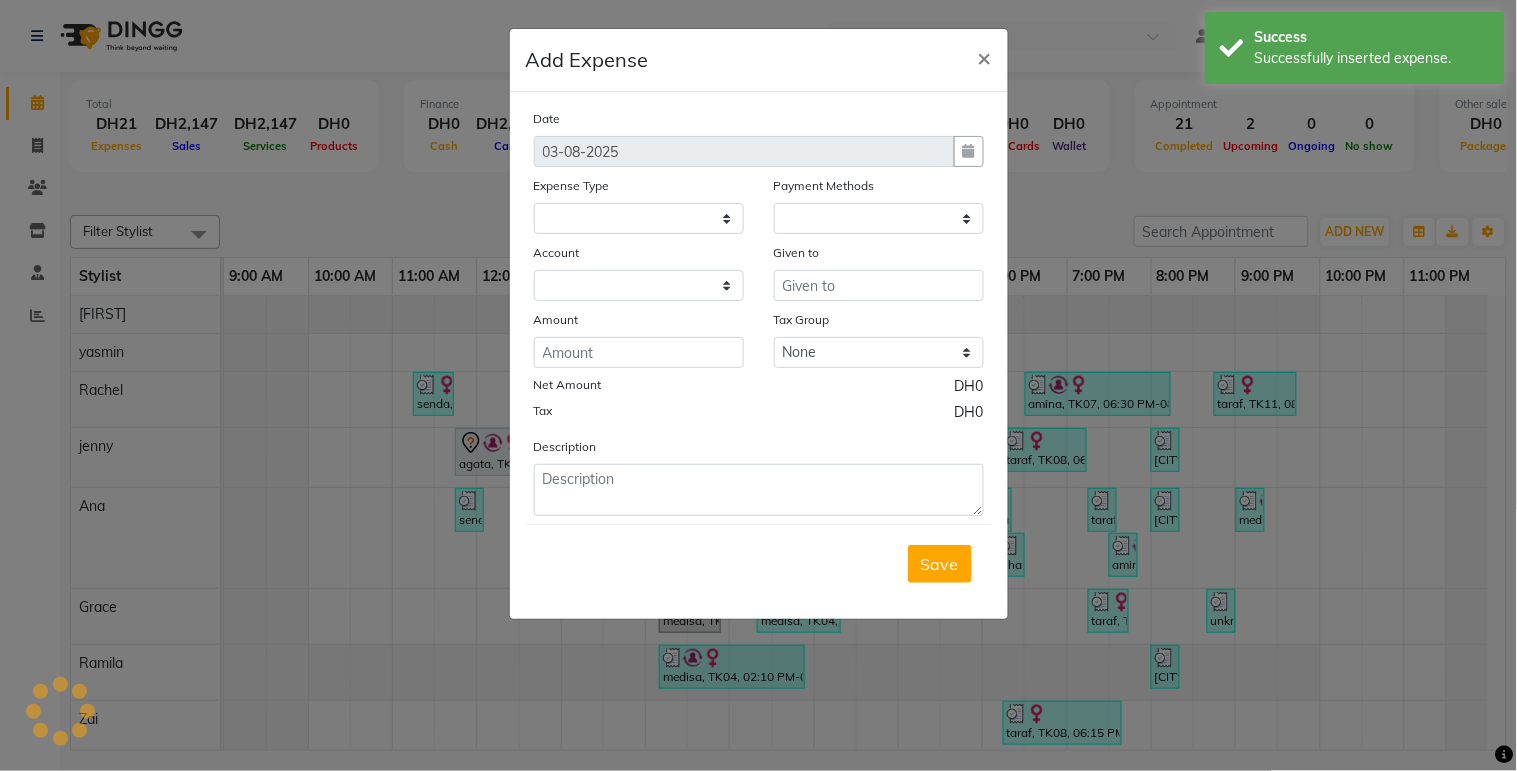 select on "1937" 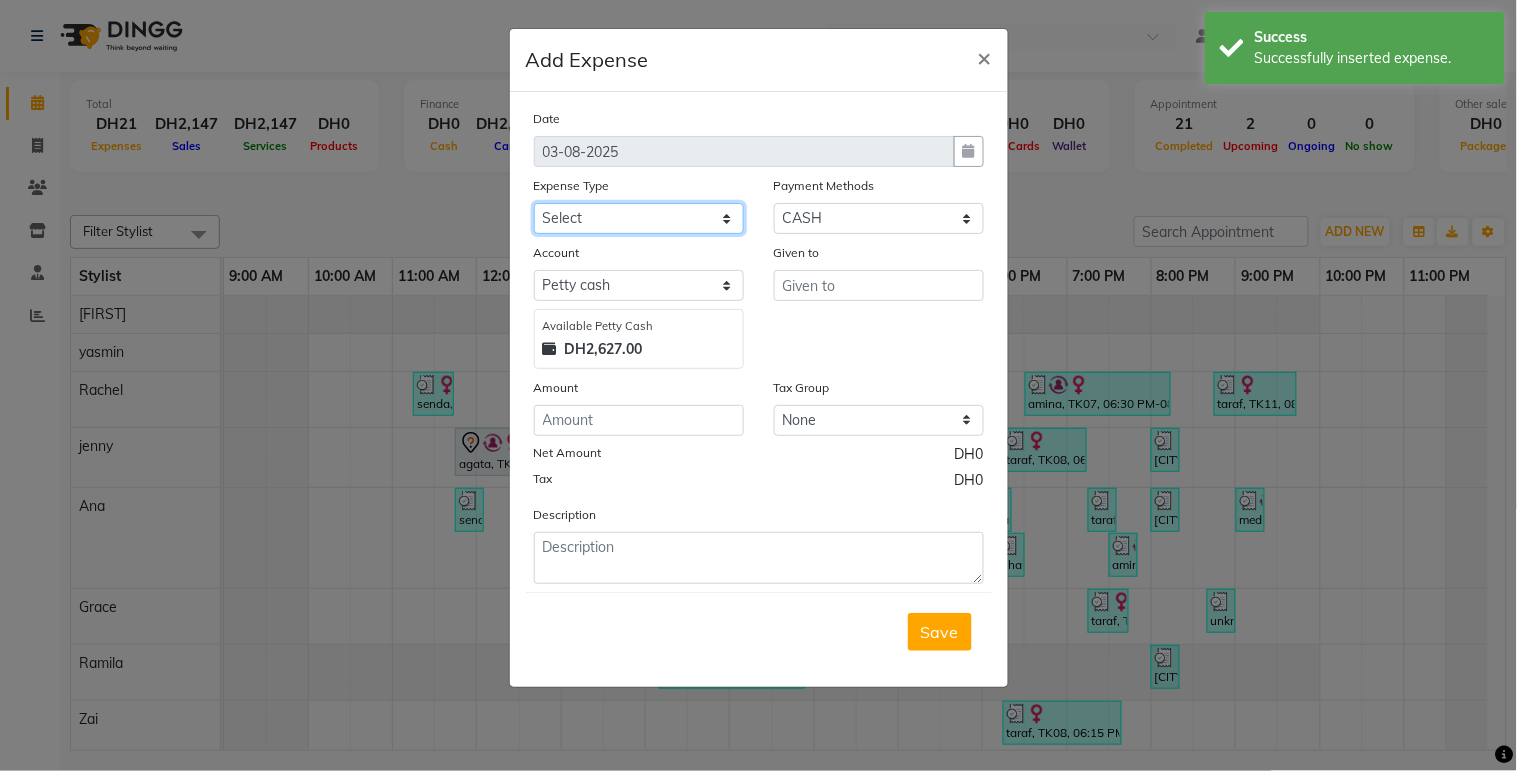 click on "Select Advance Salary Car maintenance  Cash transfer to bank Clinical charges Incentive laundry Miscellaneous Other Pantry Product washing widow water" 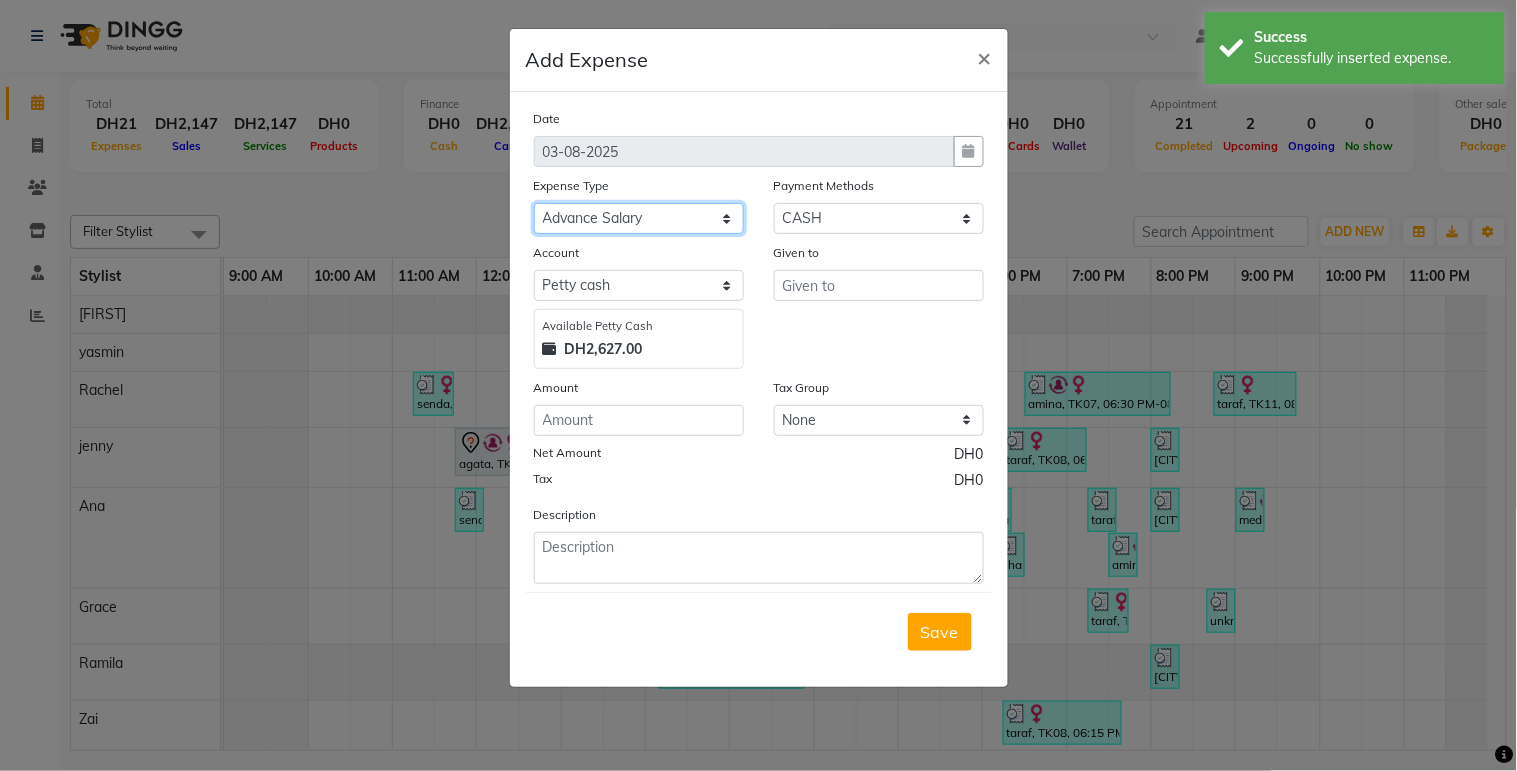 click on "Select Advance Salary Car maintenance  Cash transfer to bank Clinical charges Incentive laundry Miscellaneous Other Pantry Product washing widow water" 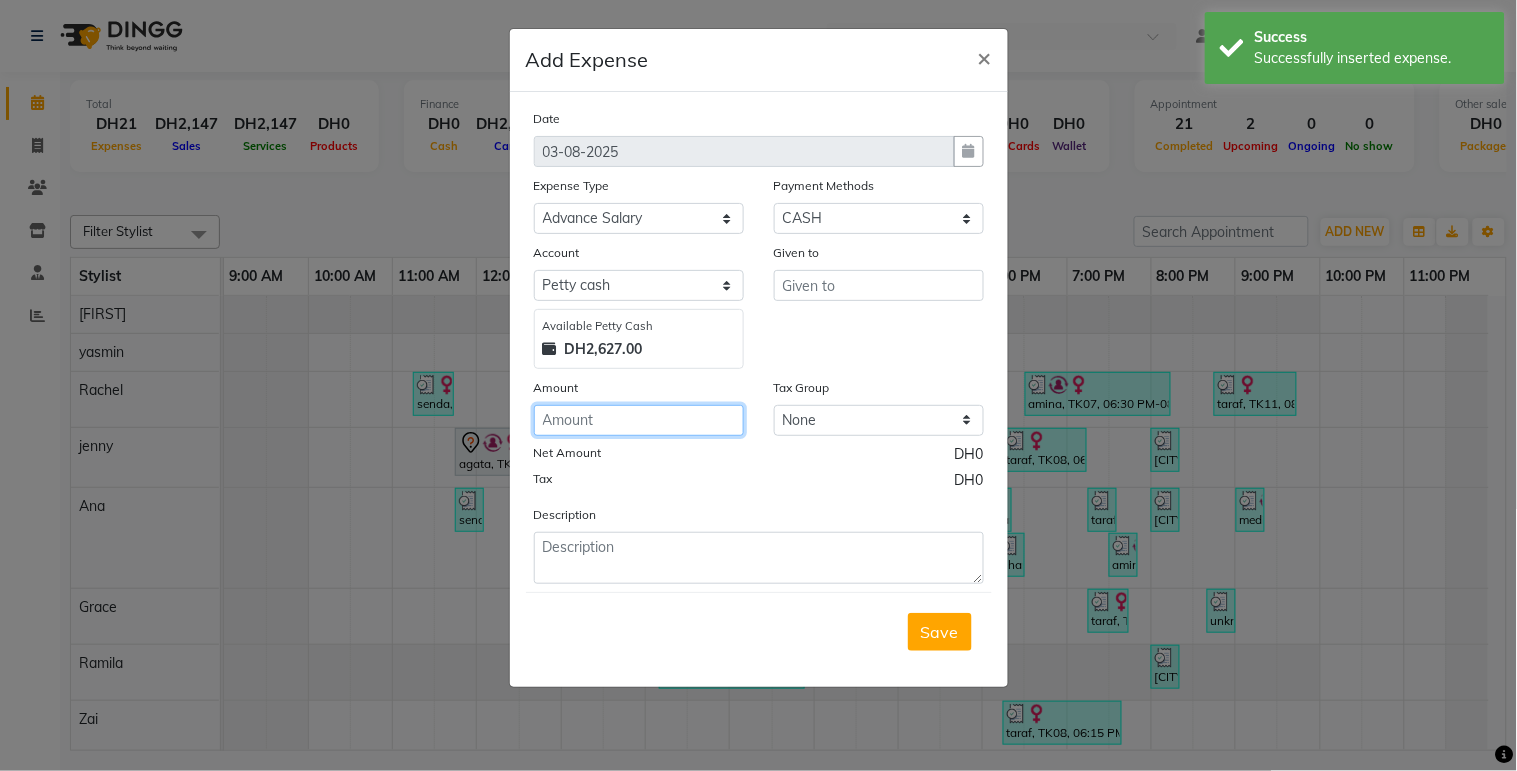 click 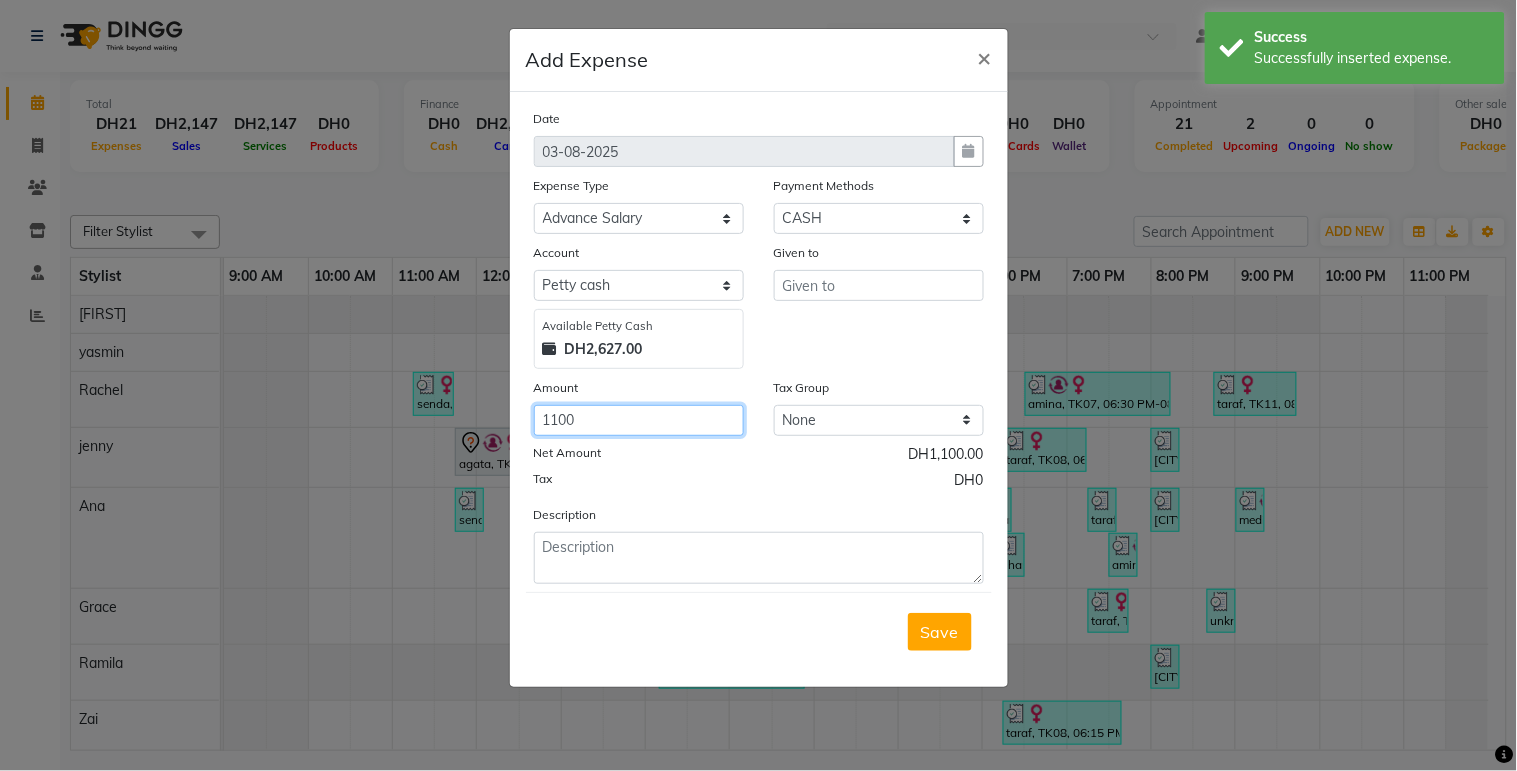 type on "1100" 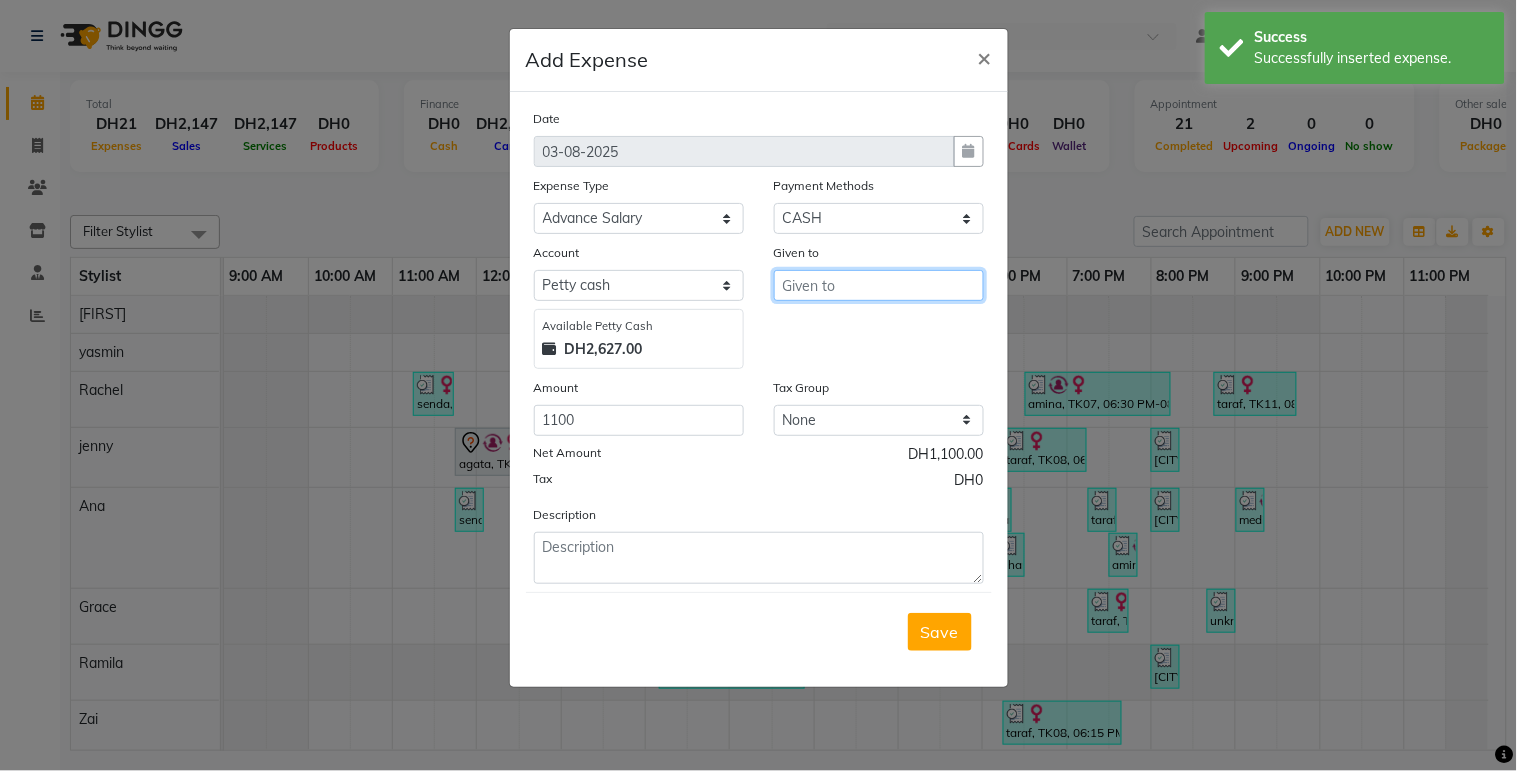 click at bounding box center [879, 285] 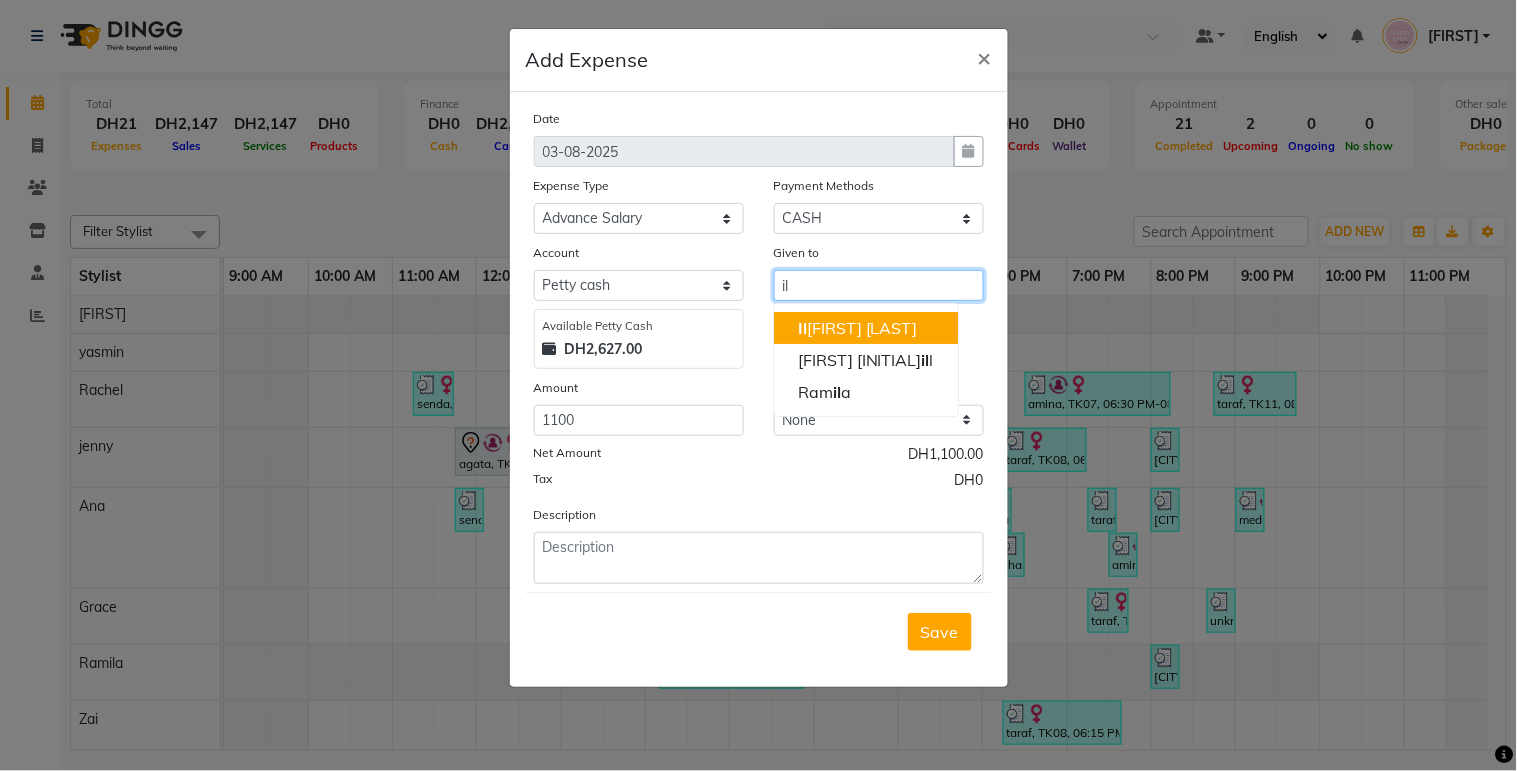 click on "Il ham lahmoudi" at bounding box center [866, 328] 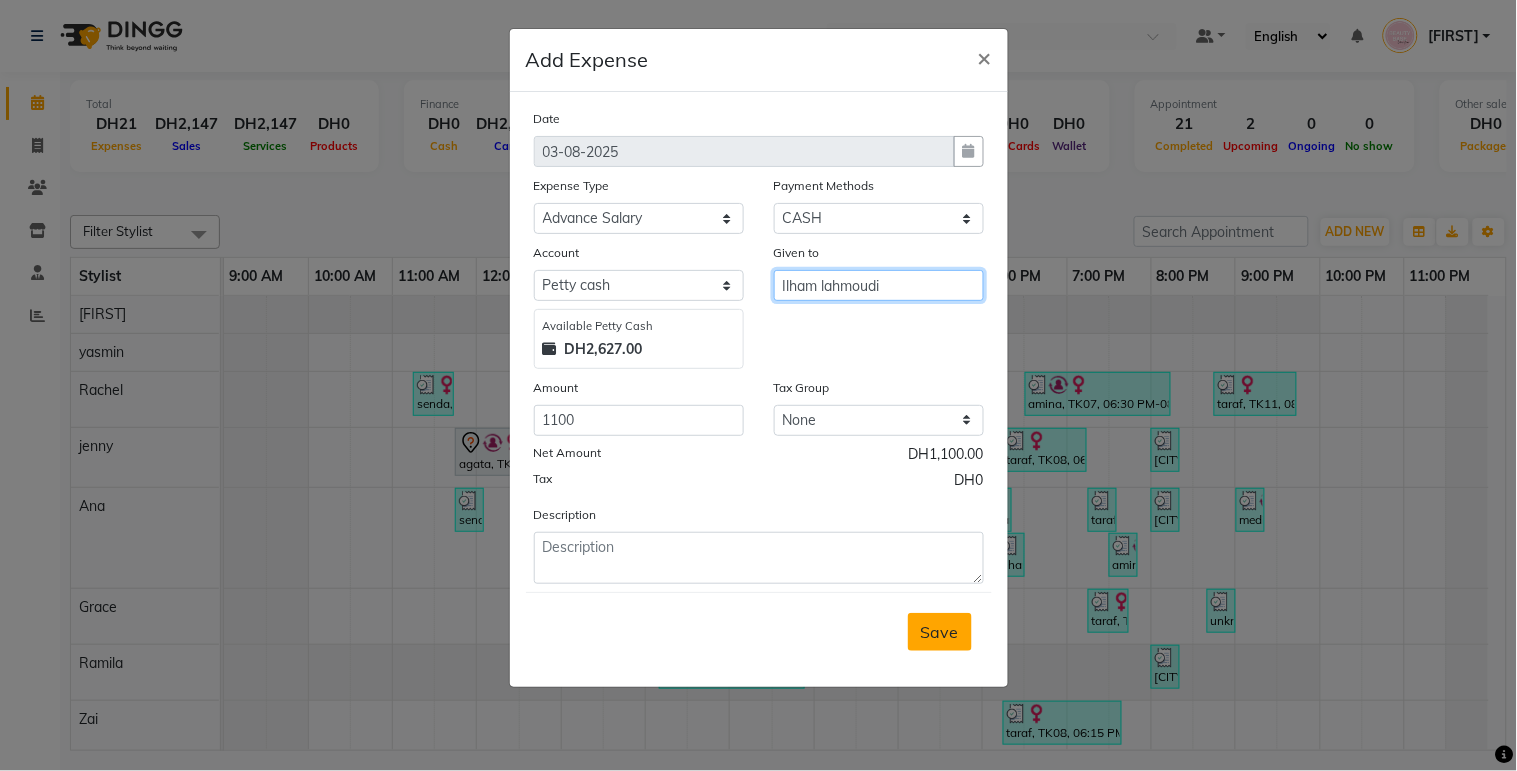 type on "Ilham lahmoudi" 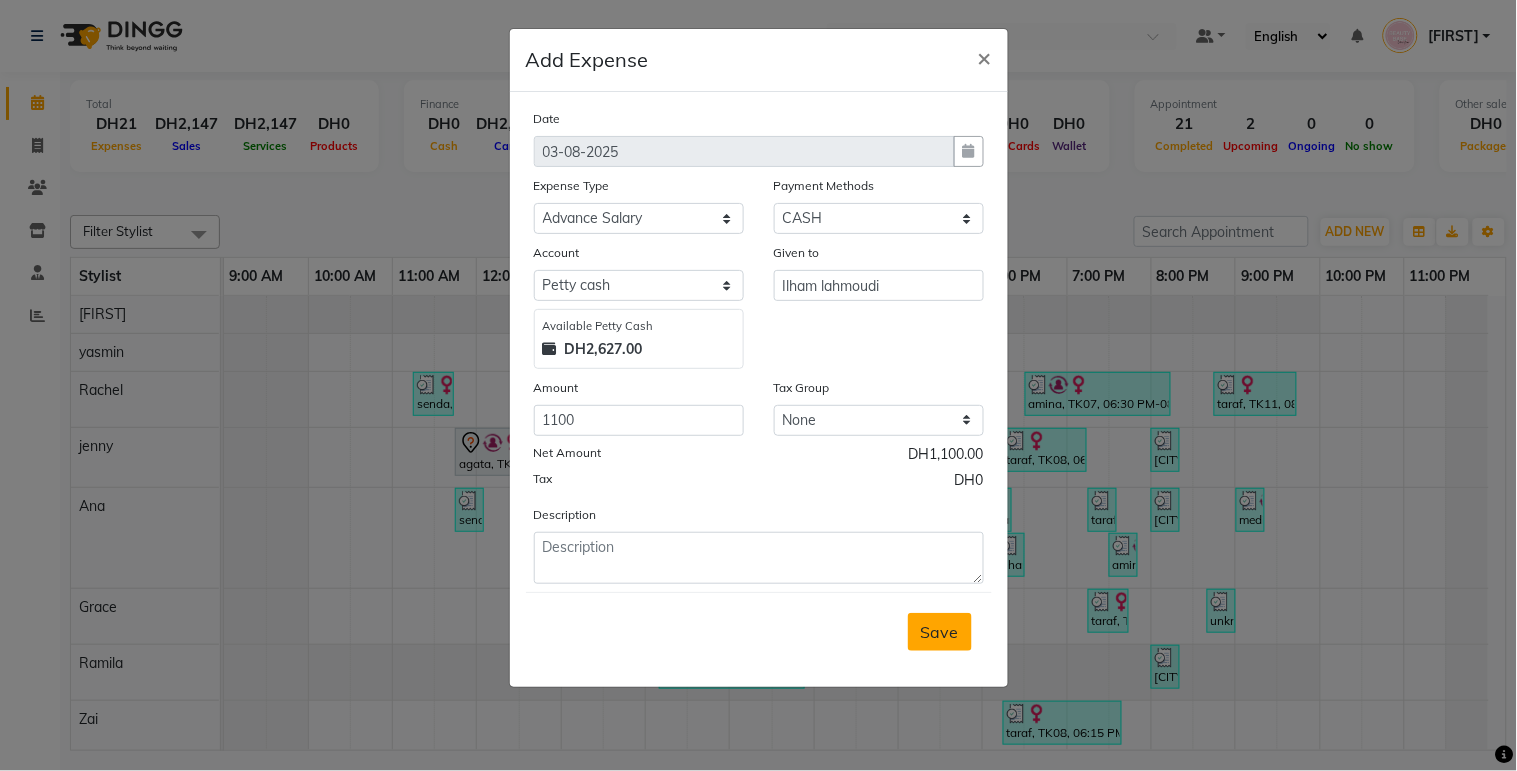 click on "Save" at bounding box center (940, 632) 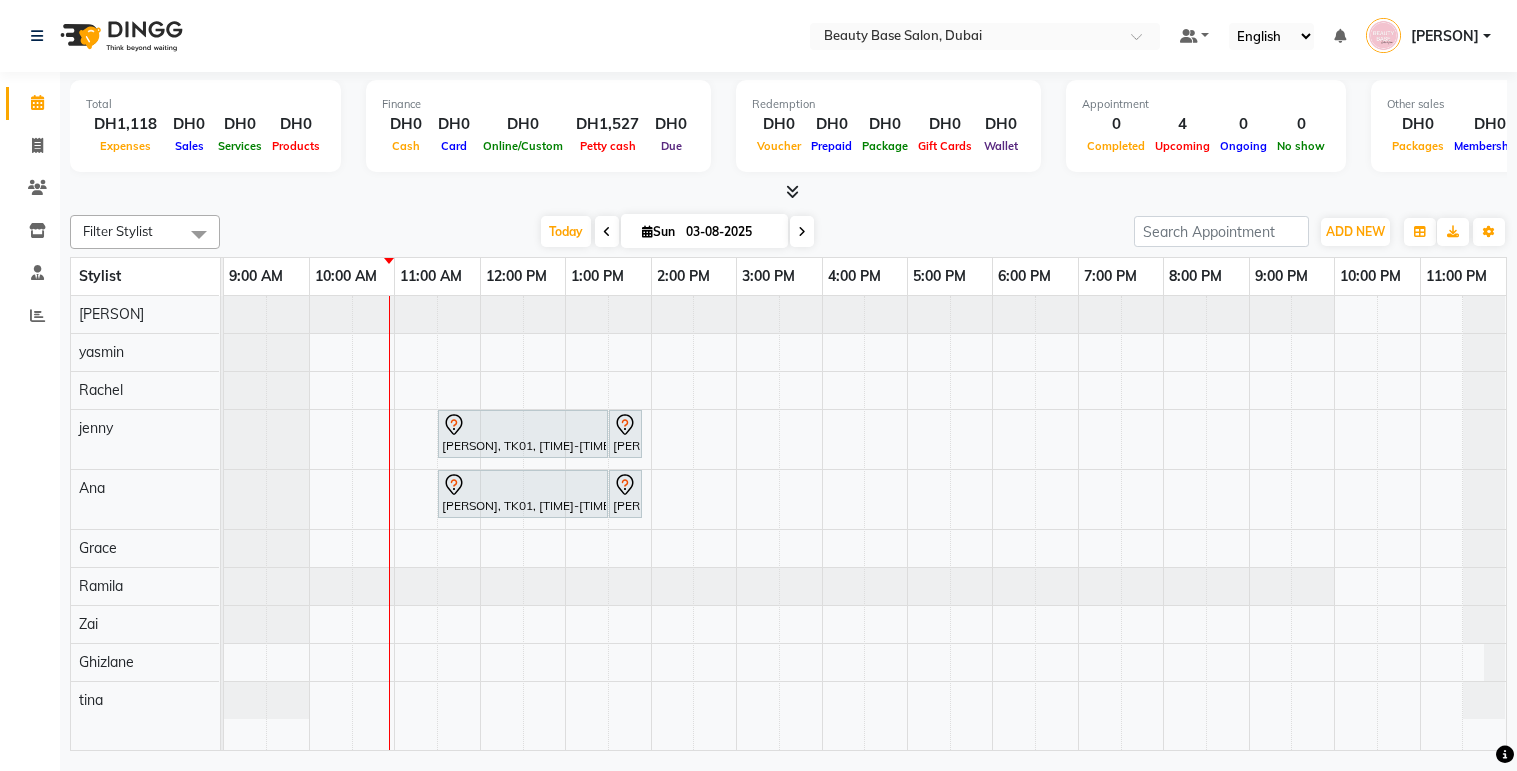 scroll, scrollTop: 0, scrollLeft: 0, axis: both 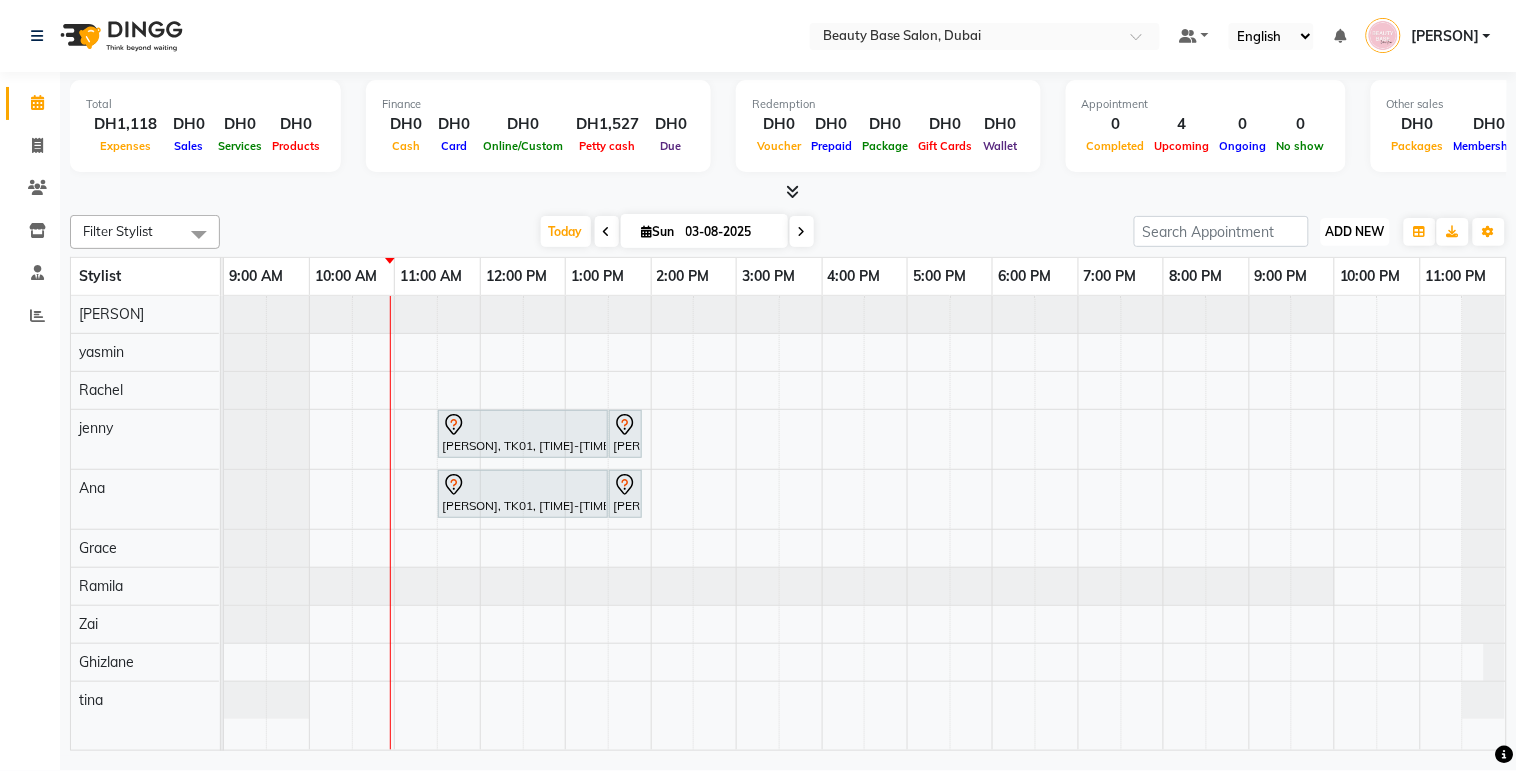 click on "ADD NEW" at bounding box center [1355, 231] 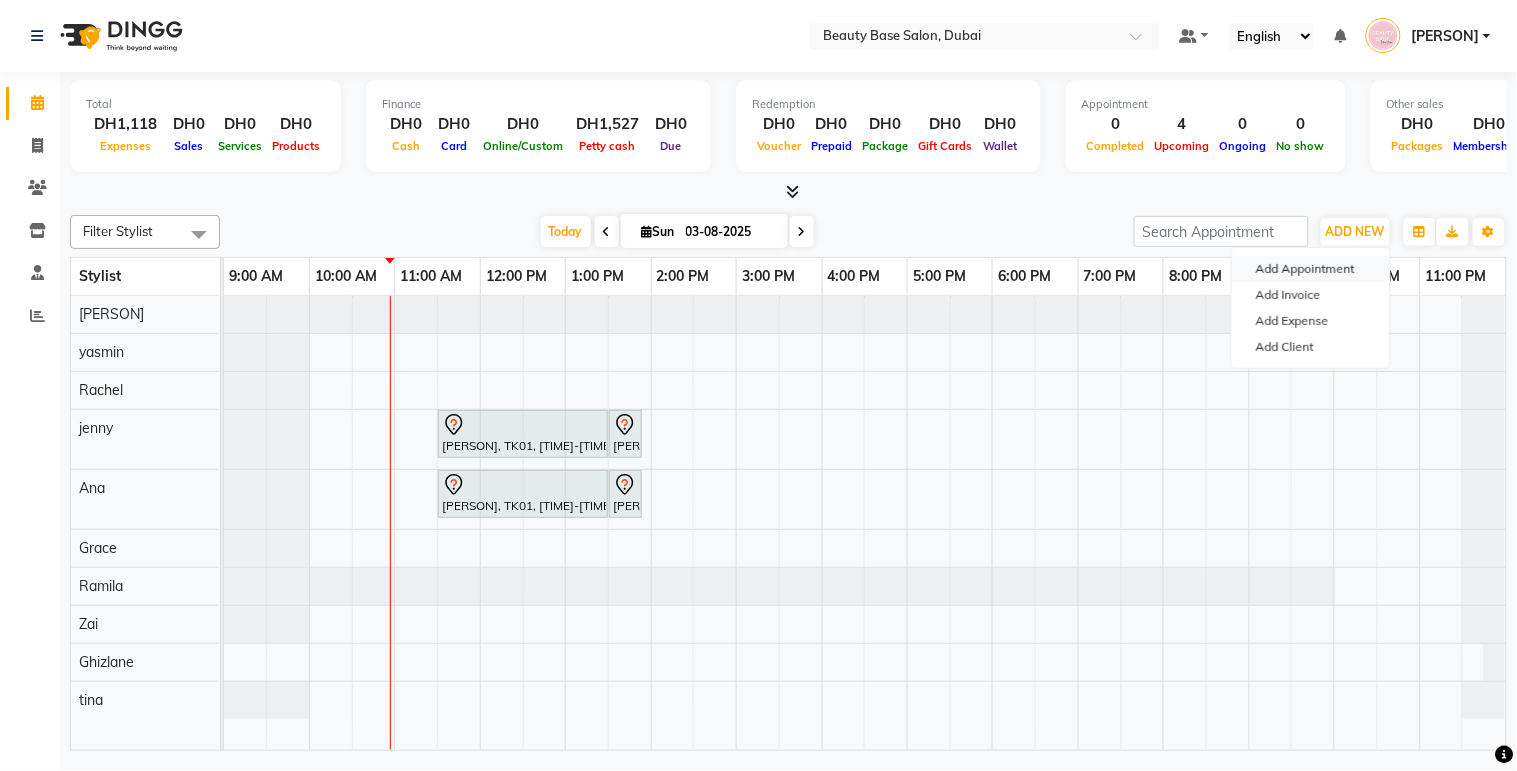 click on "Add Appointment" at bounding box center (1311, 269) 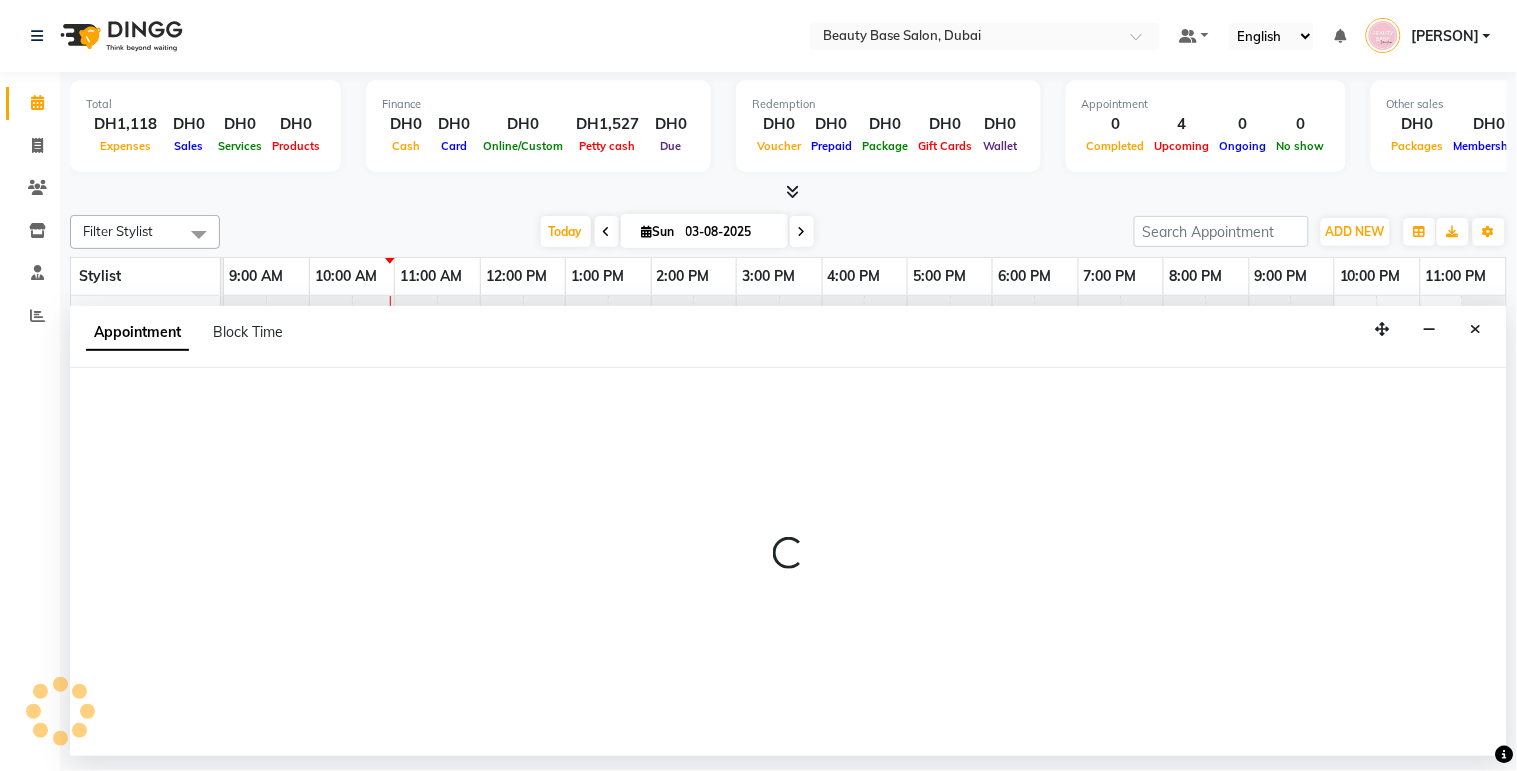 select on "600" 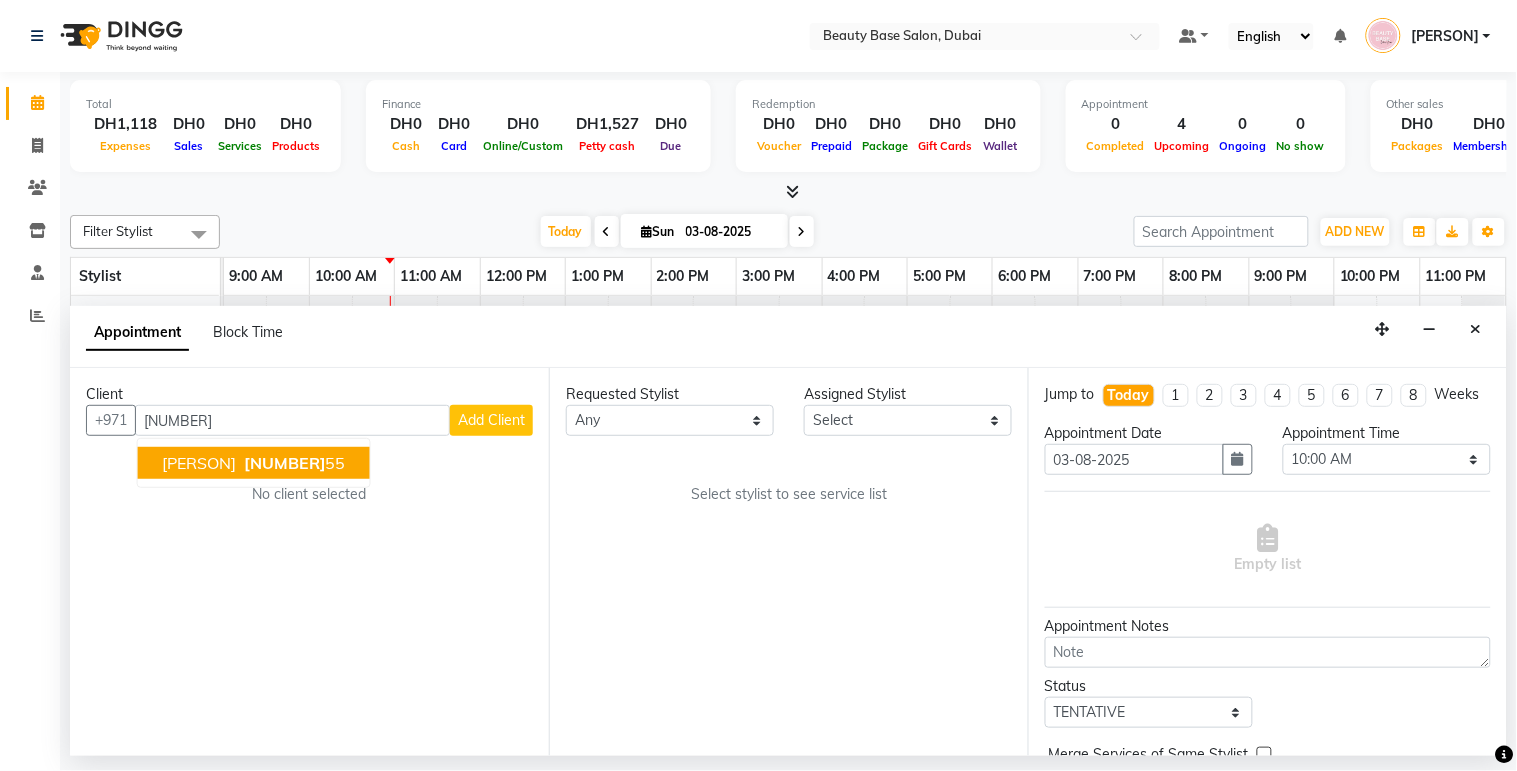 click on "[NUMBER]" at bounding box center [285, 463] 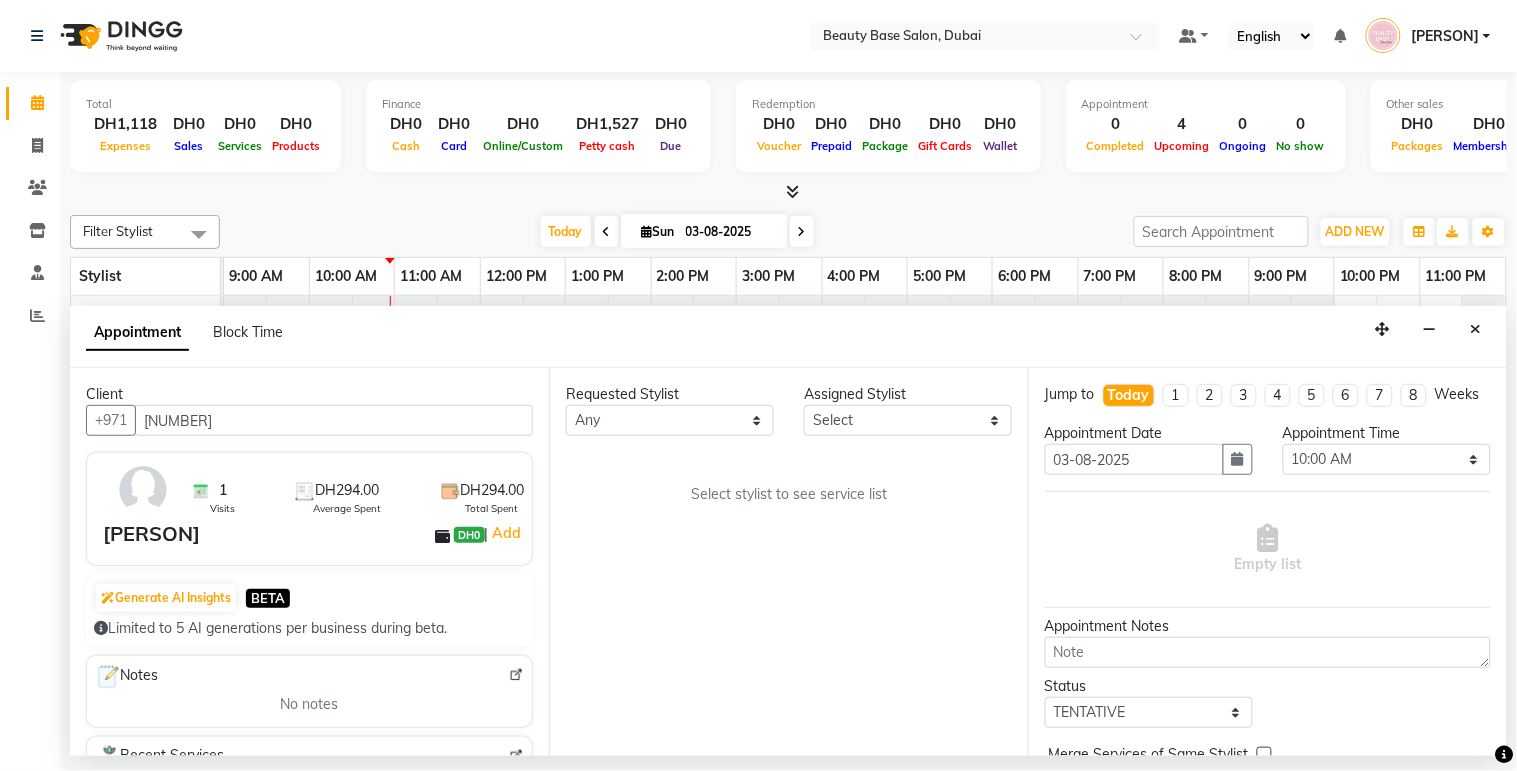 type on "[NUMBER]" 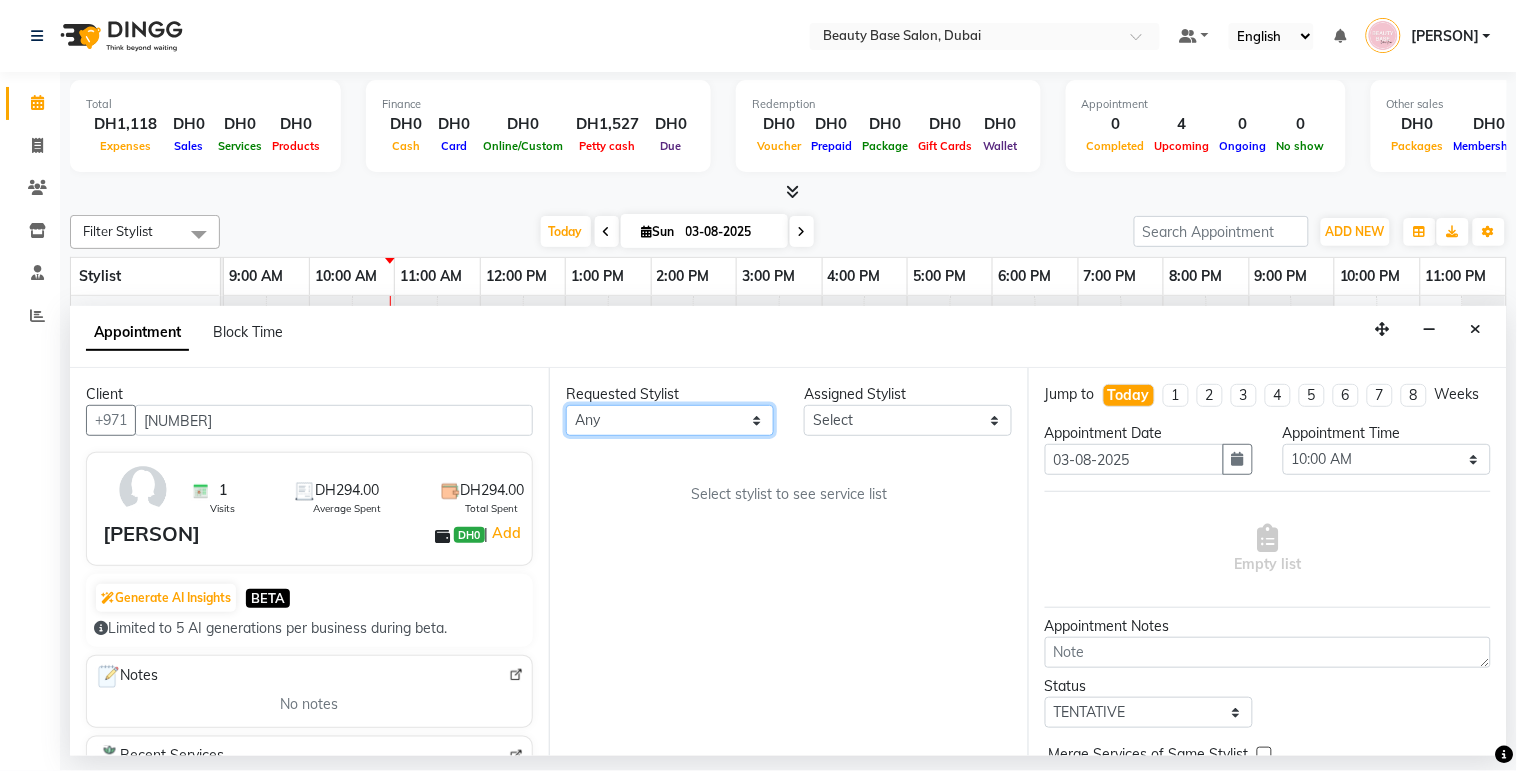 click on "Any [PERSON] [PERSON] [PERSON] [PERSON] [PERSON] [PERSON] [PERSON] [PERSON] [PERSON] [PERSON]" at bounding box center (670, 420) 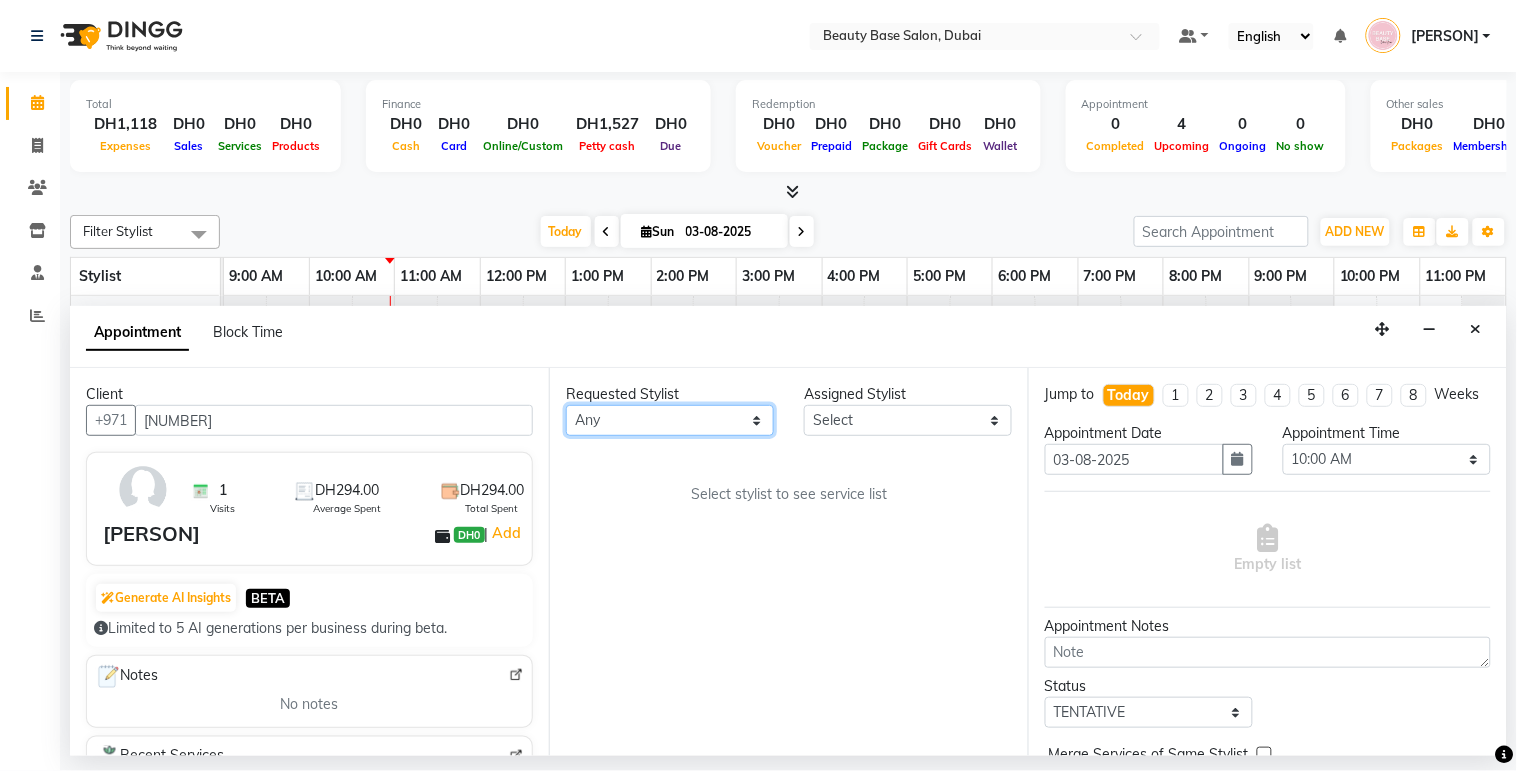 select on "30434" 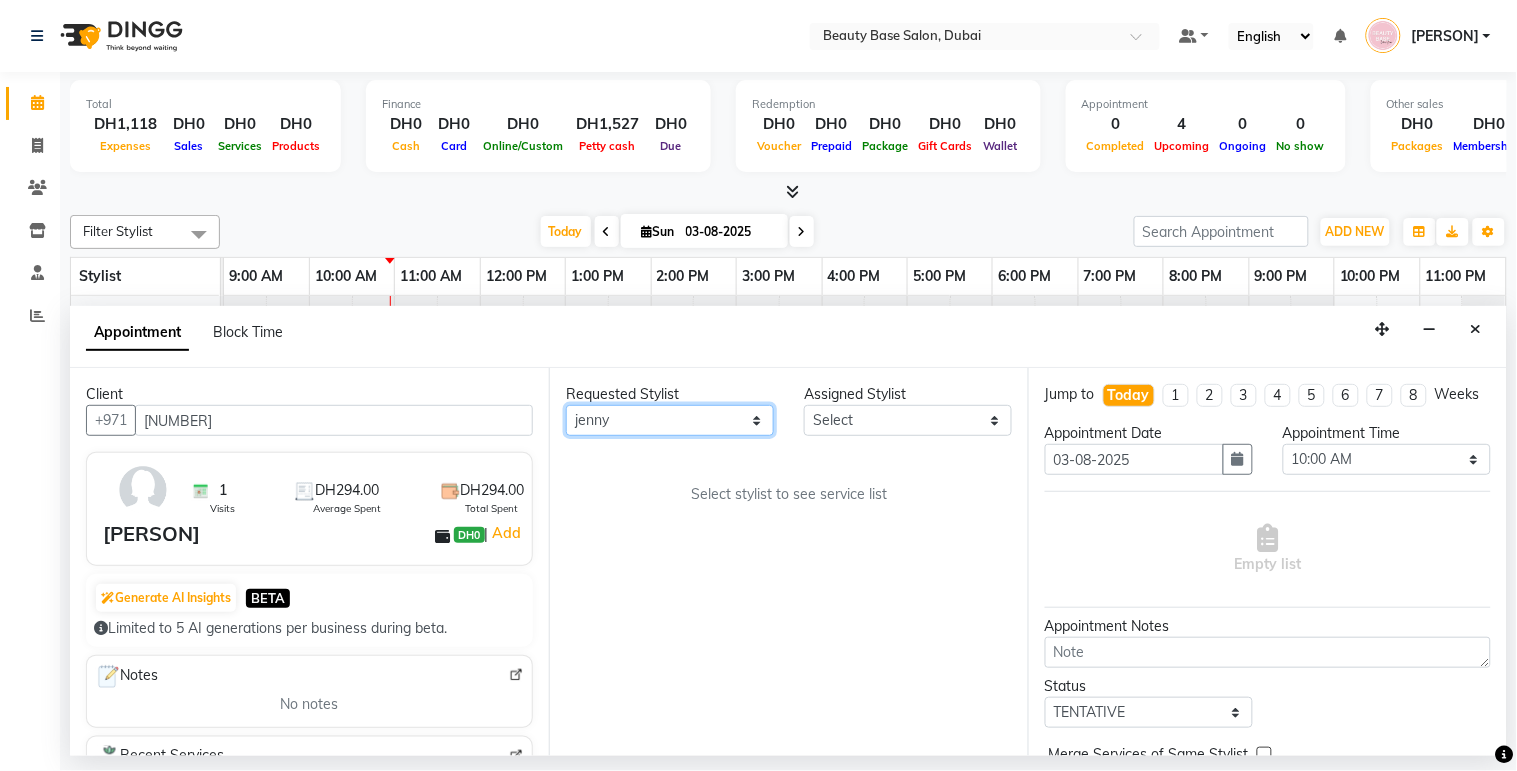 click on "Any [PERSON] [PERSON] [PERSON] [PERSON] [PERSON] [PERSON] [PERSON] [PERSON] [PERSON] [PERSON]" at bounding box center (670, 420) 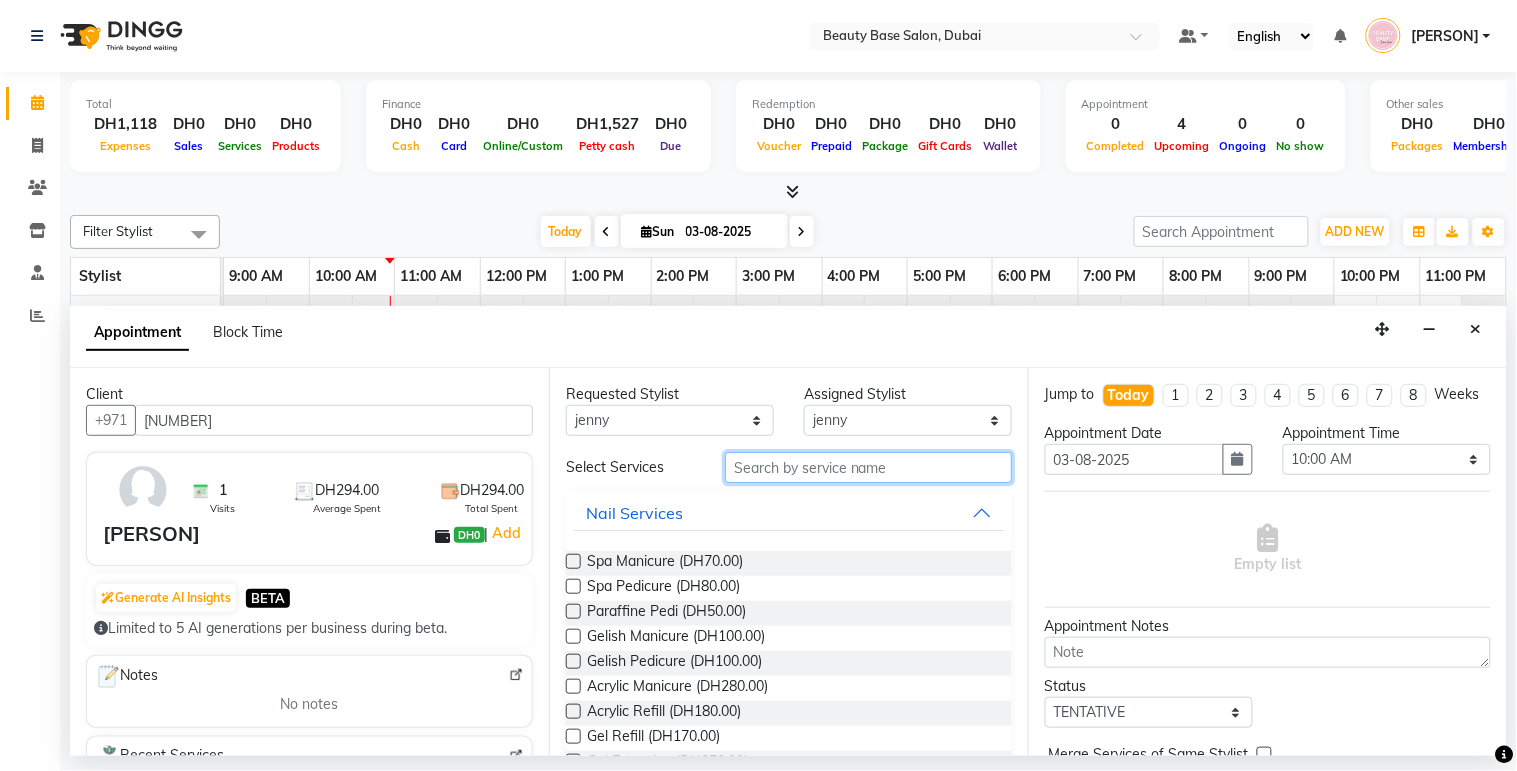 click at bounding box center [868, 467] 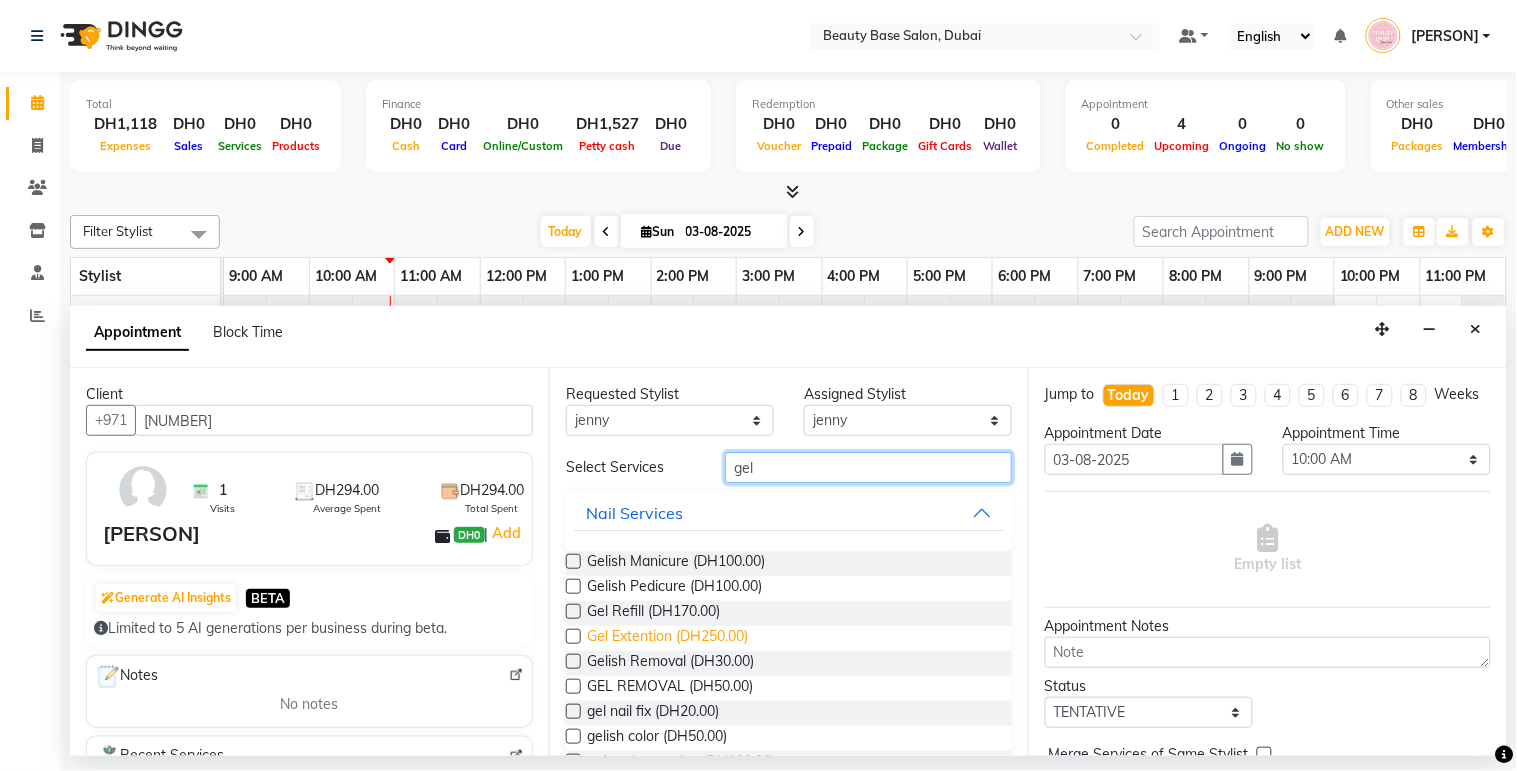 type on "gel" 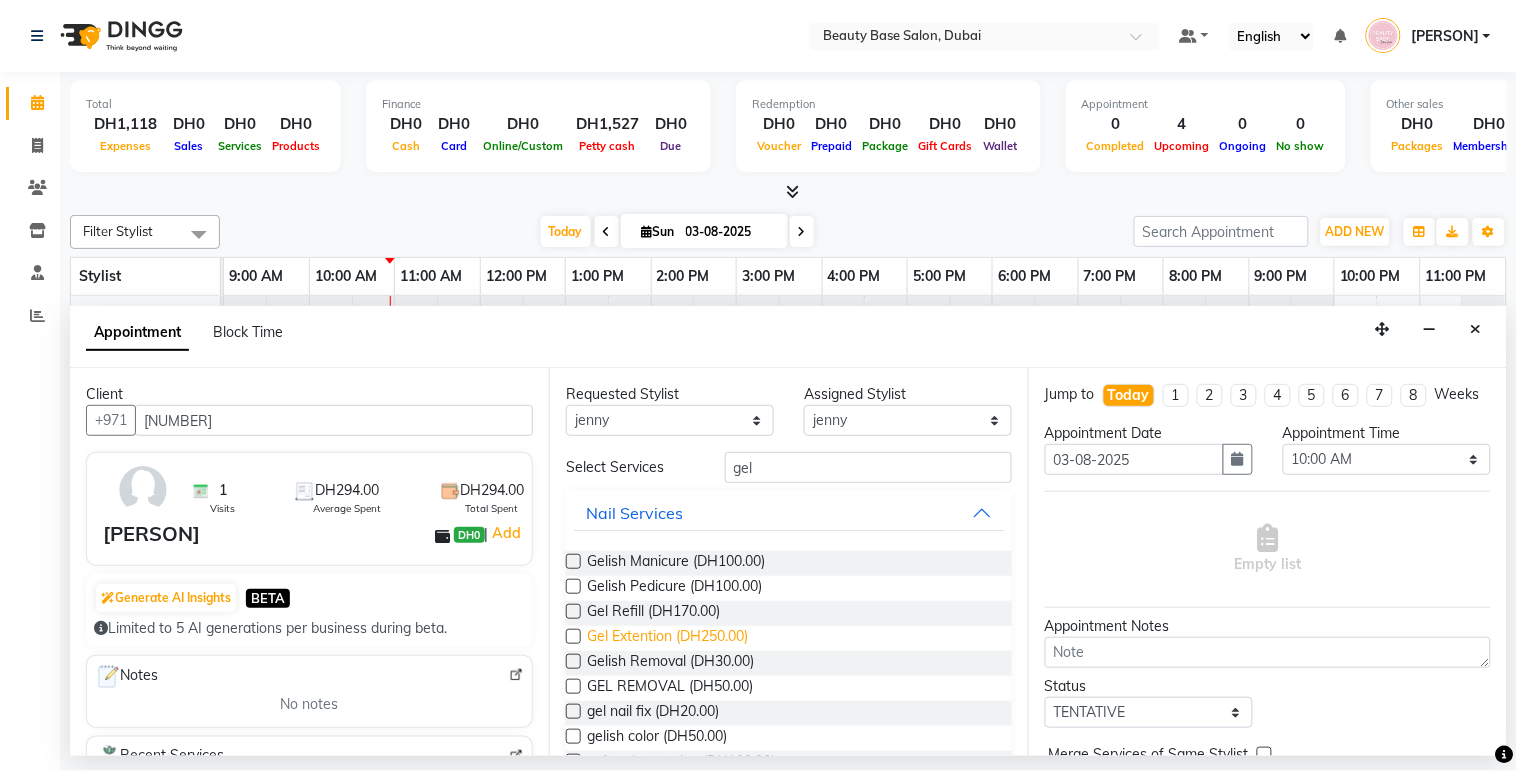 click on "Gel Extention (DH250.00)" at bounding box center [667, 638] 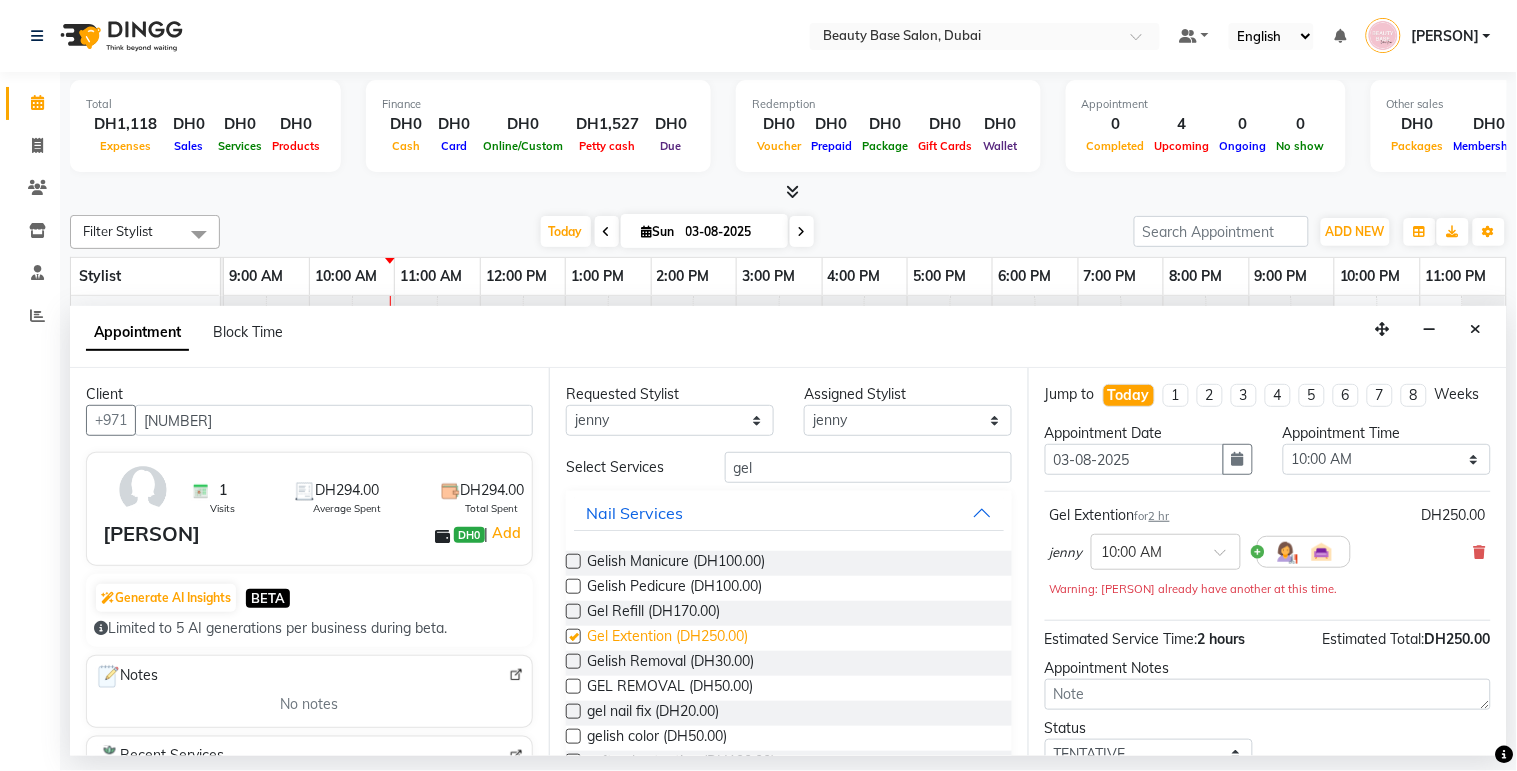 checkbox on "false" 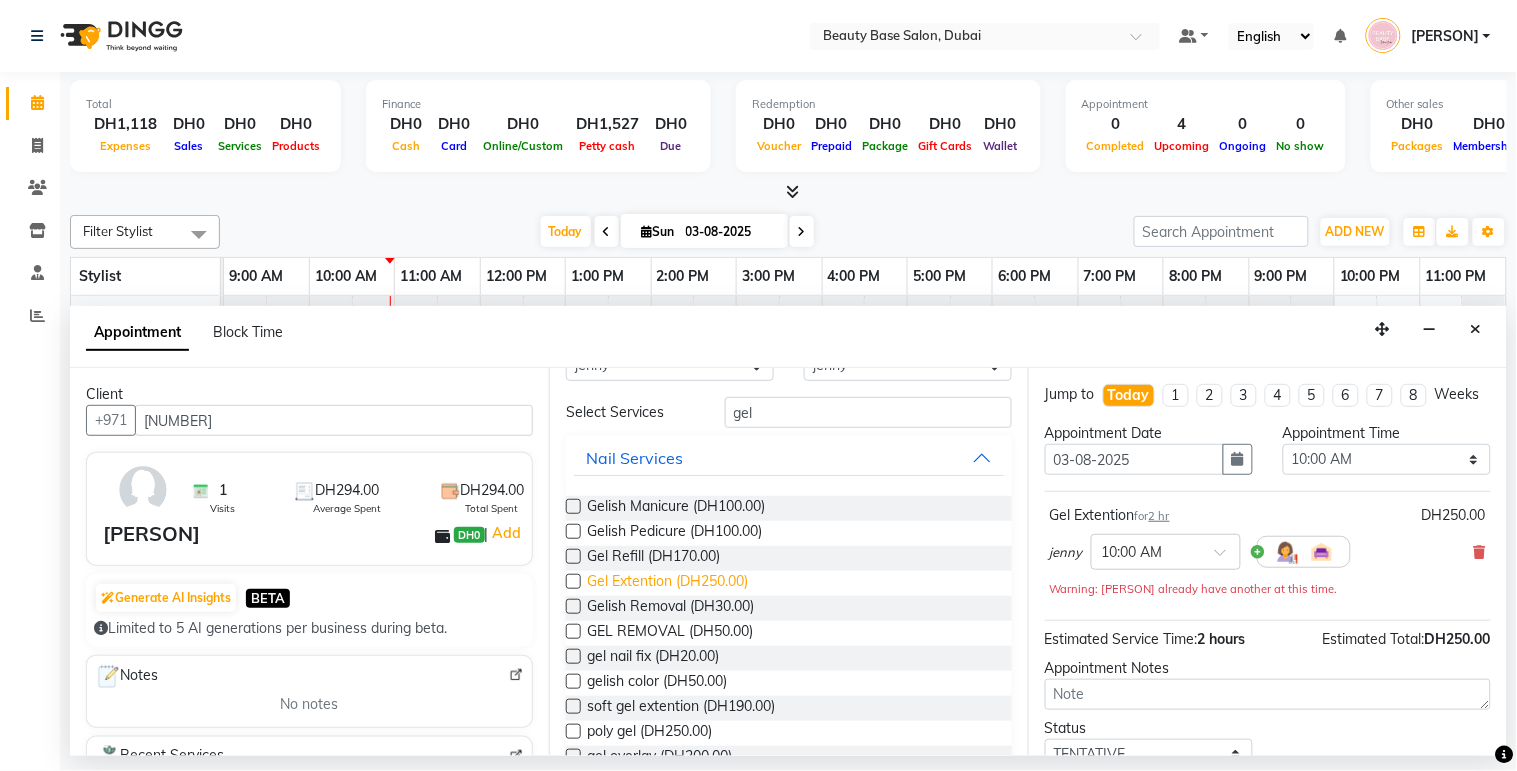 scroll, scrollTop: 74, scrollLeft: 0, axis: vertical 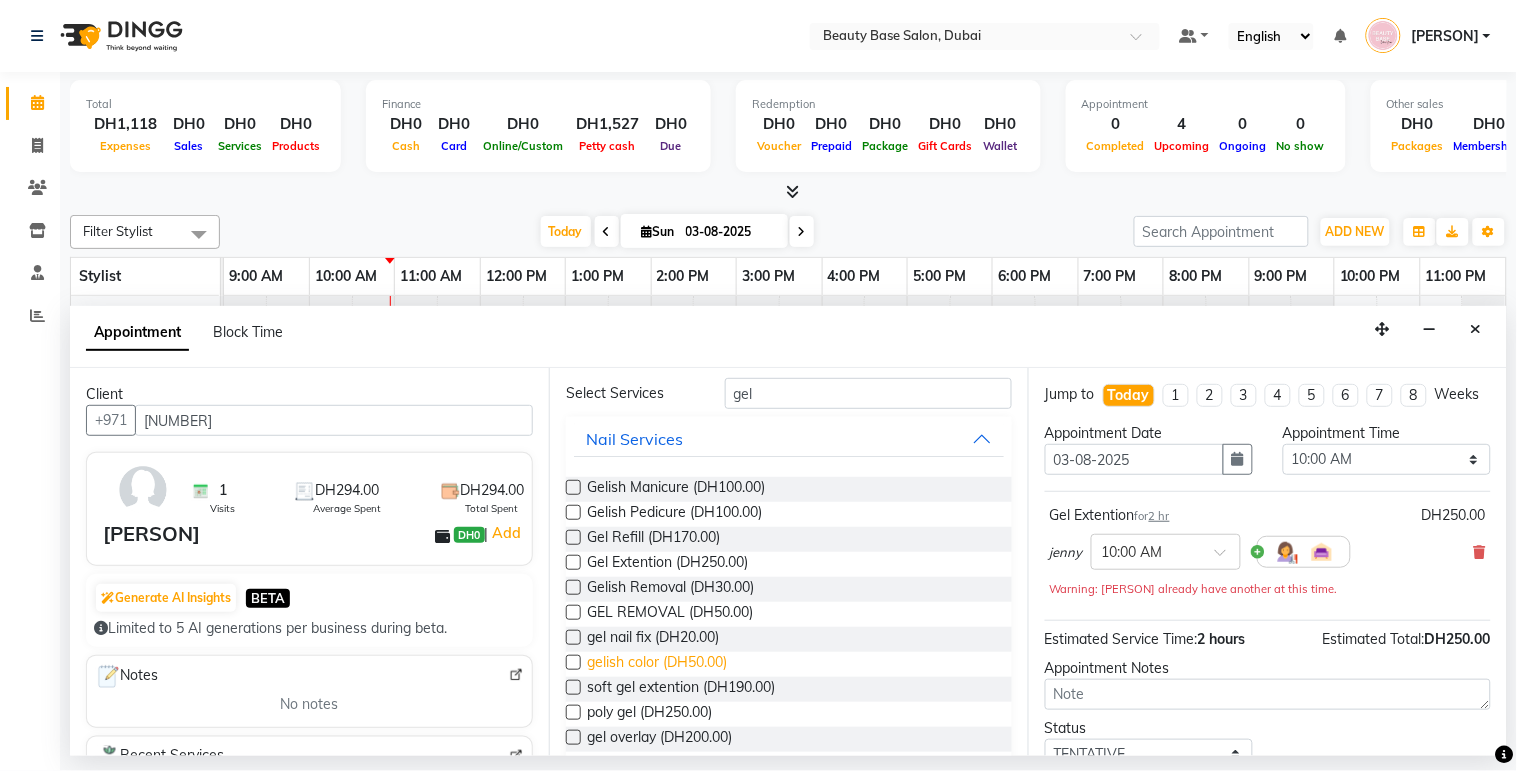 click on "gelish color (DH50.00)" at bounding box center [657, 664] 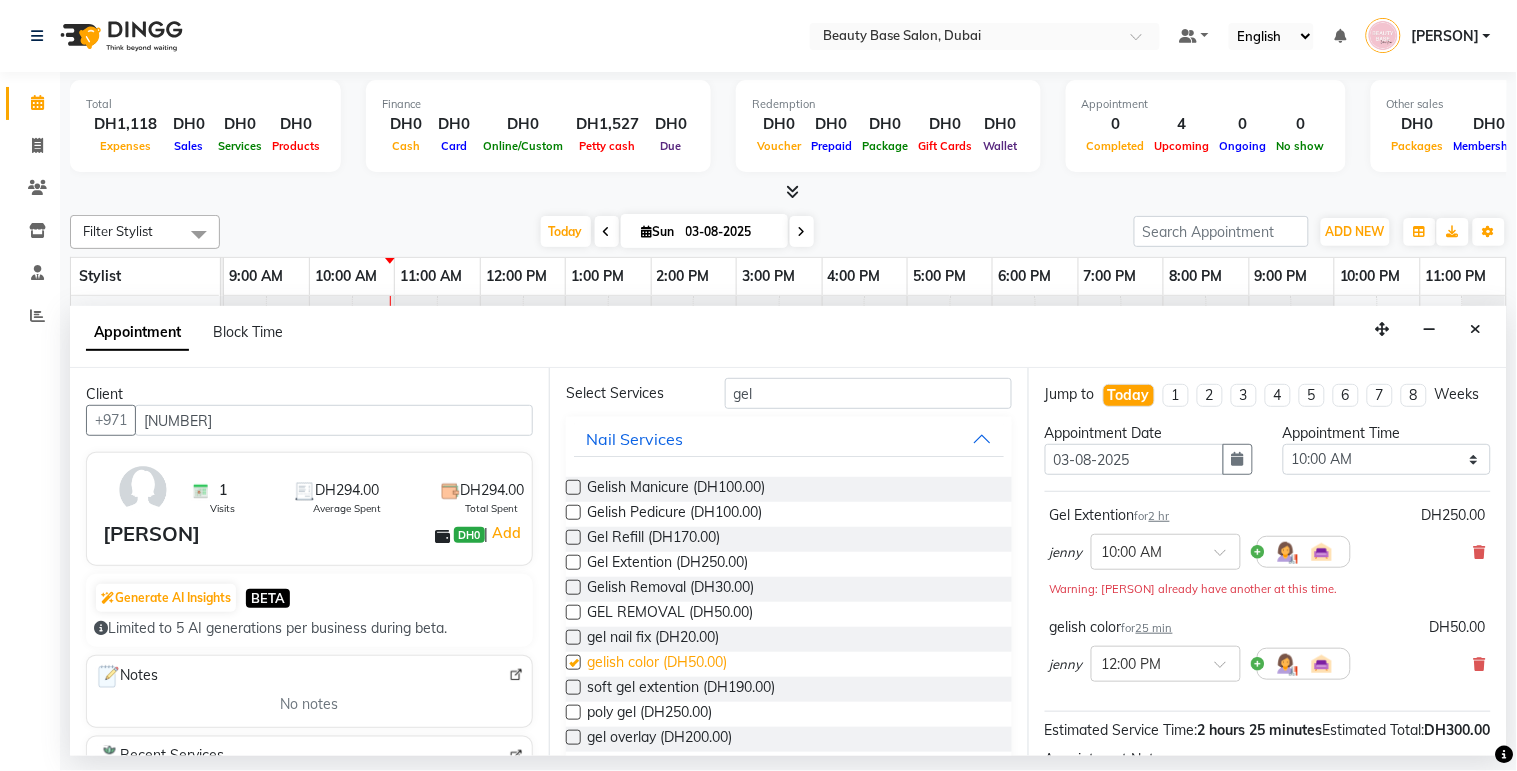 checkbox on "false" 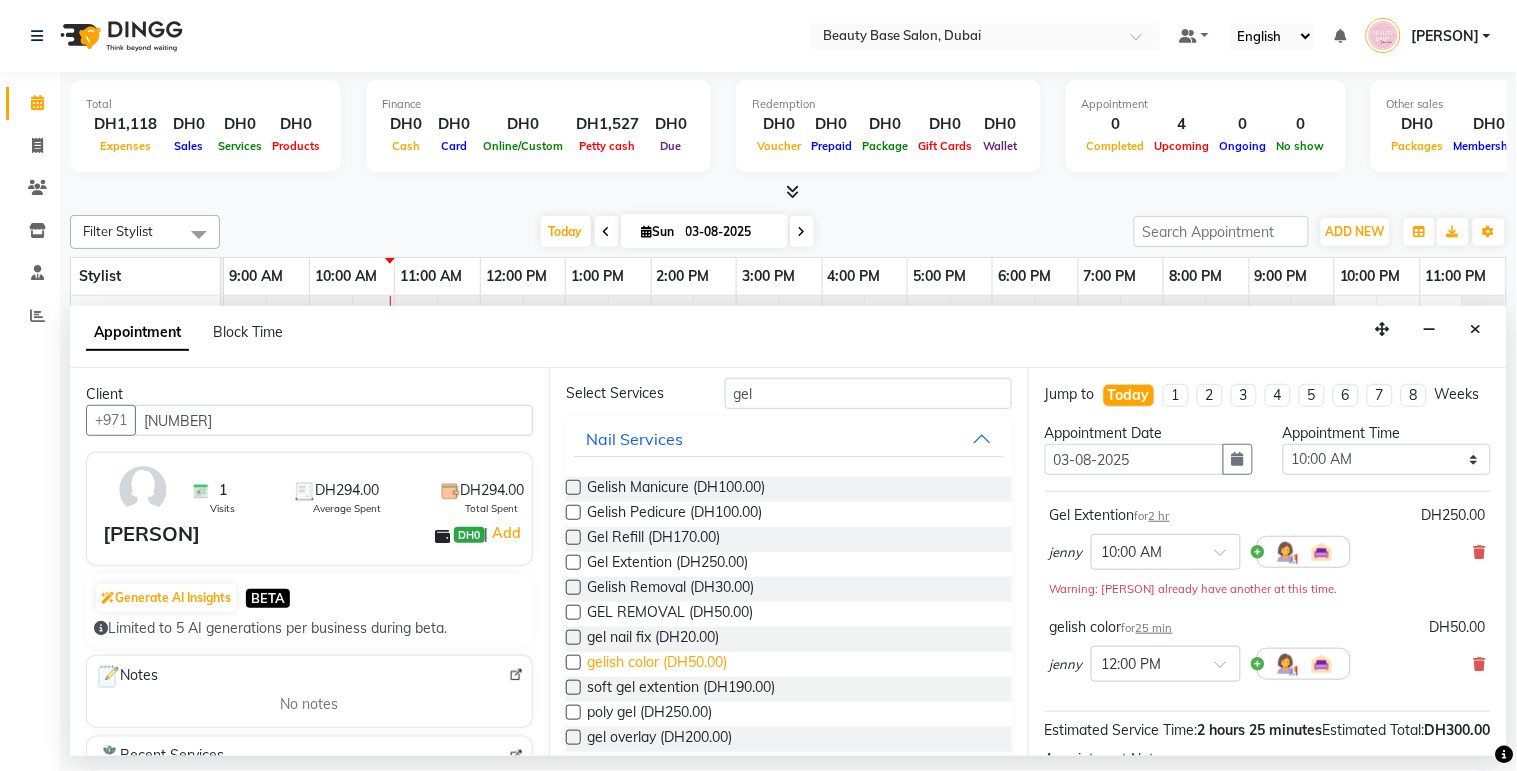 scroll, scrollTop: 0, scrollLeft: 0, axis: both 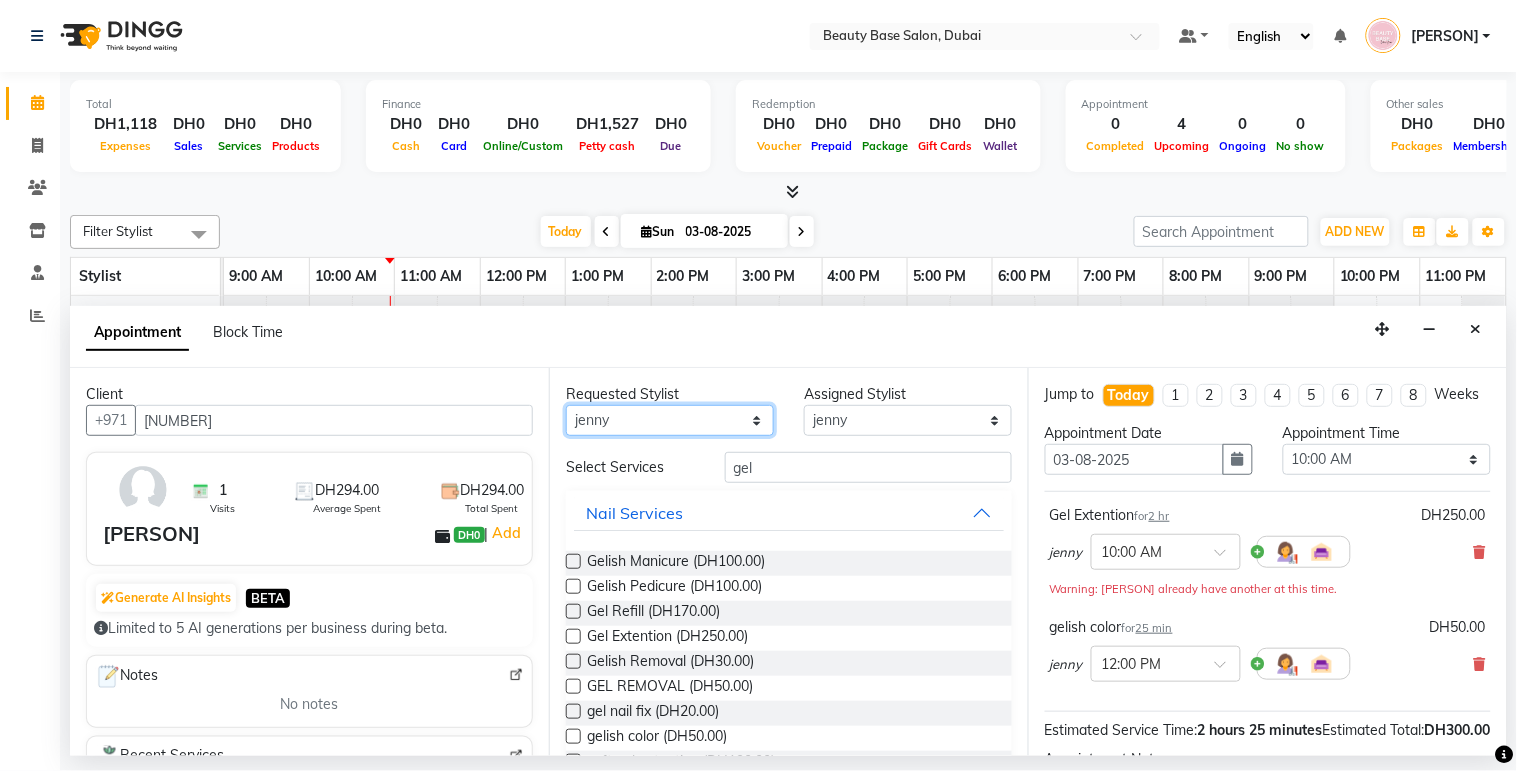 click on "Any [PERSON] [PERSON] [PERSON] [PERSON] [PERSON] [PERSON] [PERSON] [PERSON] [PERSON] [PERSON]" at bounding box center (670, 420) 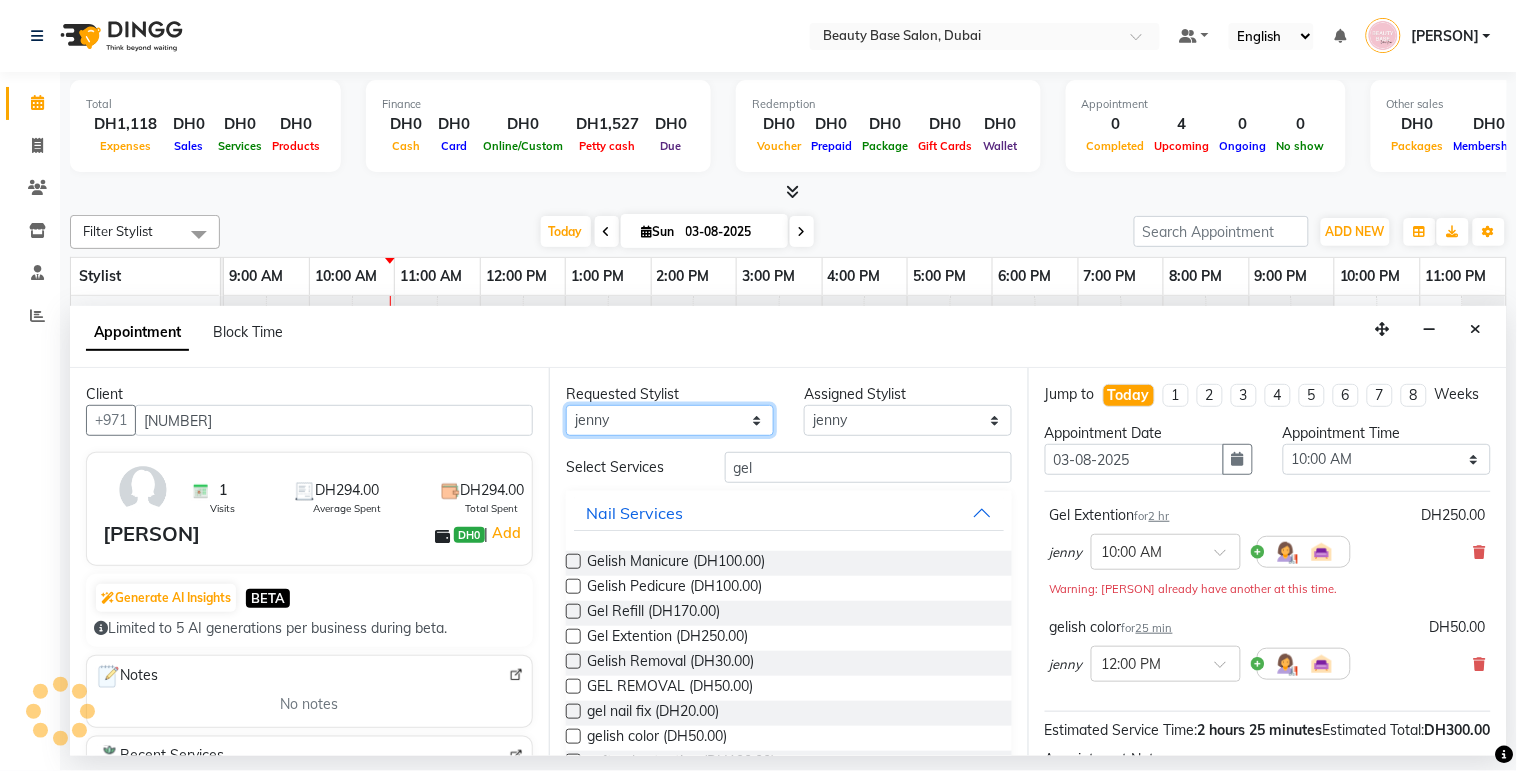 select on "17496" 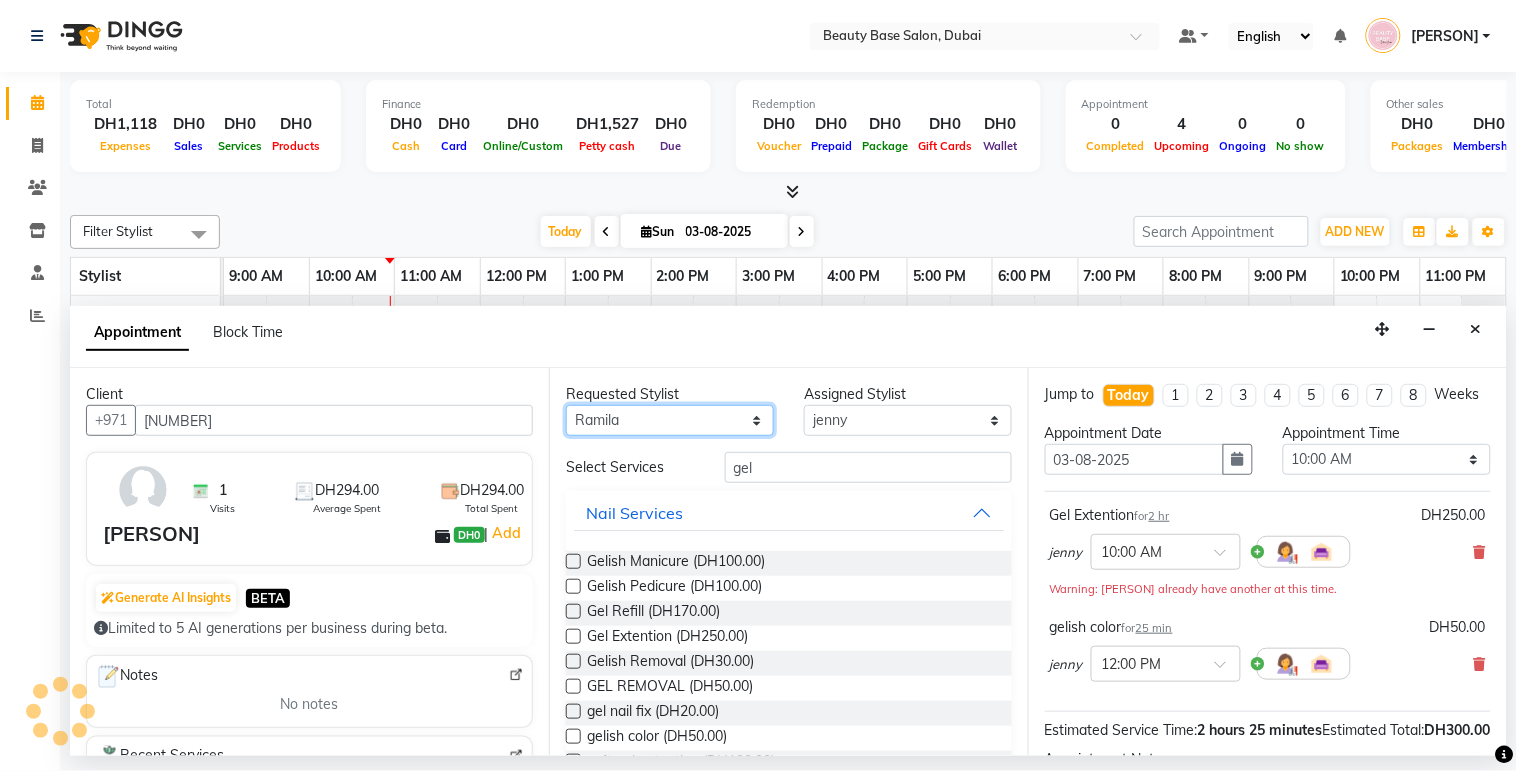 click on "Any [PERSON] [PERSON] [PERSON] [PERSON] [PERSON] [PERSON] [PERSON] [PERSON] [PERSON] [PERSON]" at bounding box center [670, 420] 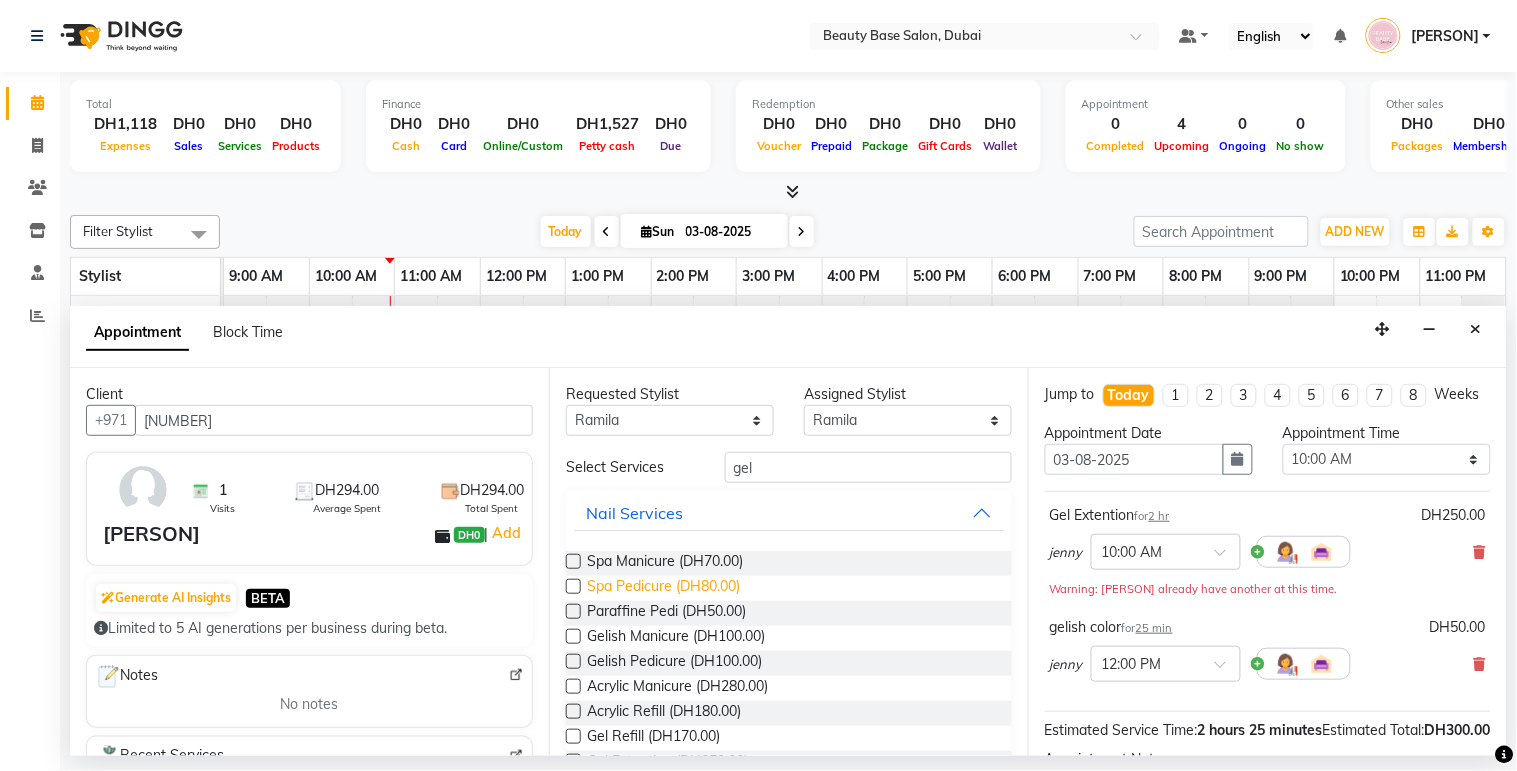 click on "Spa Pedicure (DH80.00)" at bounding box center (663, 588) 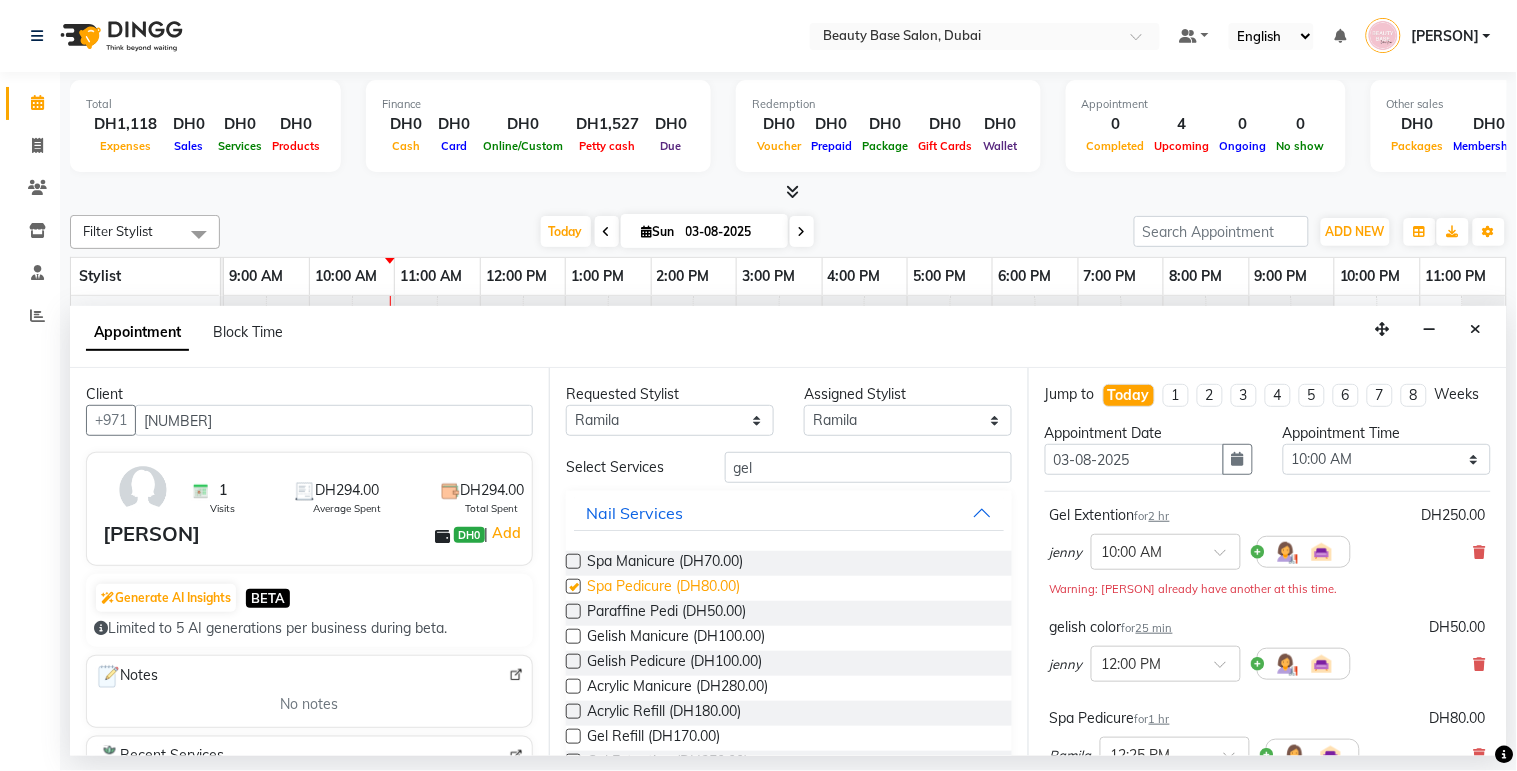 checkbox on "false" 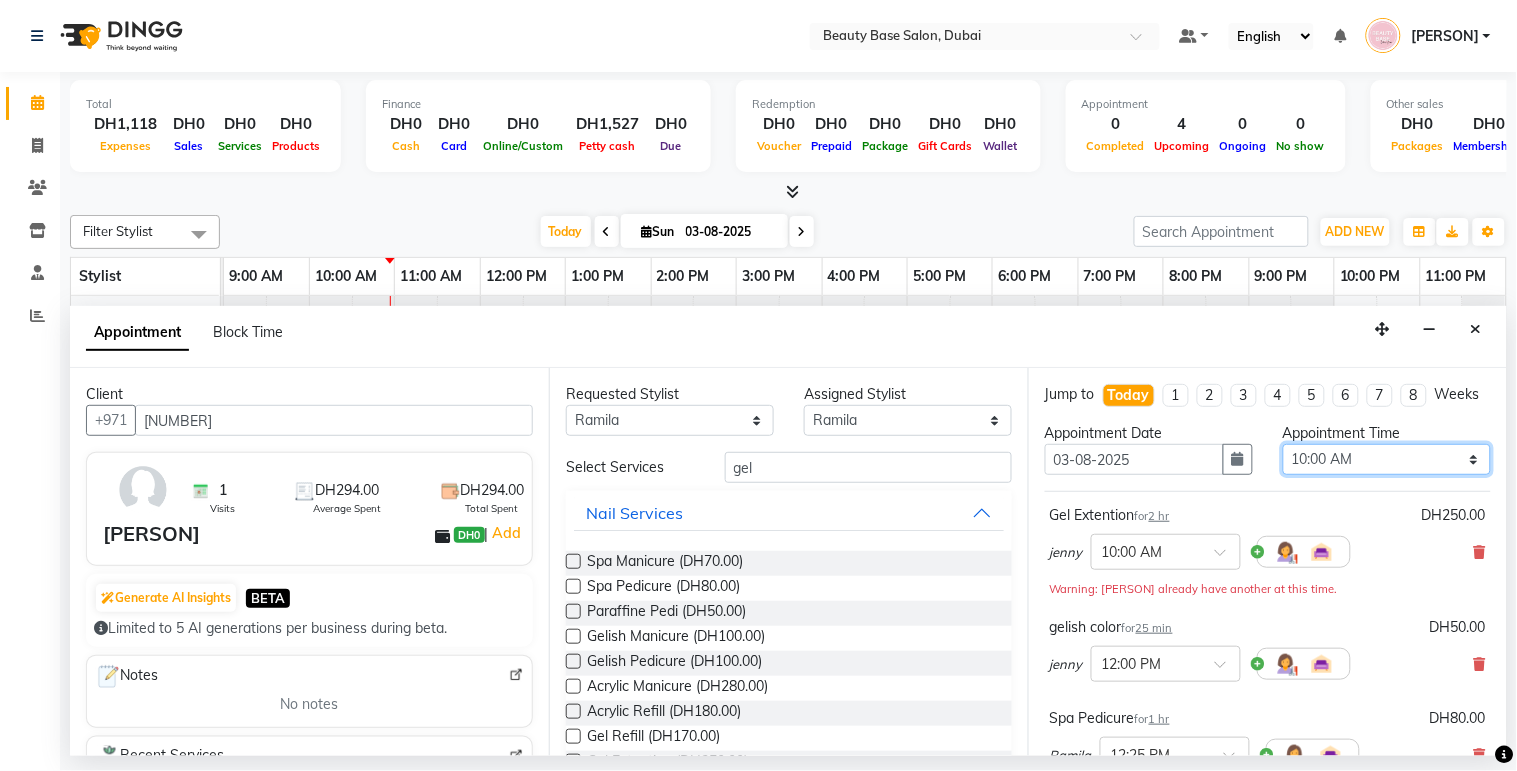 click on "Select 10:00 AM 10:05 AM 10:10 AM 10:15 AM 10:20 AM 10:25 AM 10:30 AM 10:35 AM 10:40 AM 10:45 AM 10:50 AM 10:55 AM 11:00 AM 11:05 AM 11:10 AM 11:15 AM 11:20 AM 11:25 AM 11:30 AM 11:35 AM 11:40 AM 11:45 AM 11:50 AM 11:55 AM 12:00 PM 12:05 PM 12:10 PM 12:15 PM 12:20 PM 12:25 PM 12:30 PM 12:35 PM 12:40 PM 12:45 PM 12:50 PM 12:55 PM 01:00 PM 01:05 PM 01:10 PM 01:15 PM 01:20 PM 01:25 PM 01:30 PM 01:35 PM 01:40 PM 01:45 PM 01:50 PM 01:55 PM 02:00 PM 02:05 PM 02:10 PM 02:15 PM 02:20 PM 02:25 PM 02:30 PM 02:35 PM 02:40 PM 02:45 PM 02:50 PM 02:55 PM 03:00 PM 03:05 PM 03:10 PM 03:15 PM 03:20 PM 03:25 PM 03:30 PM 03:35 PM 03:40 PM 03:45 PM 03:50 PM 03:55 PM 04:00 PM 04:05 PM 04:10 PM 04:15 PM 04:20 PM 04:25 PM 04:30 PM 04:35 PM 04:40 PM 04:45 PM 04:50 PM 04:55 PM 05:00 PM 05:05 PM 05:10 PM 05:15 PM 05:20 PM 05:25 PM 05:30 PM 05:35 PM 05:40 PM 05:45 PM 05:50 PM 05:55 PM 06:00 PM 06:05 PM 06:10 PM 06:15 PM 06:20 PM 06:25 PM 06:30 PM 06:35 PM 06:40 PM 06:45 PM 06:50 PM 06:55 PM 07:00 PM 07:05 PM 07:10 PM 07:15 PM 07:20 PM" at bounding box center (1387, 459) 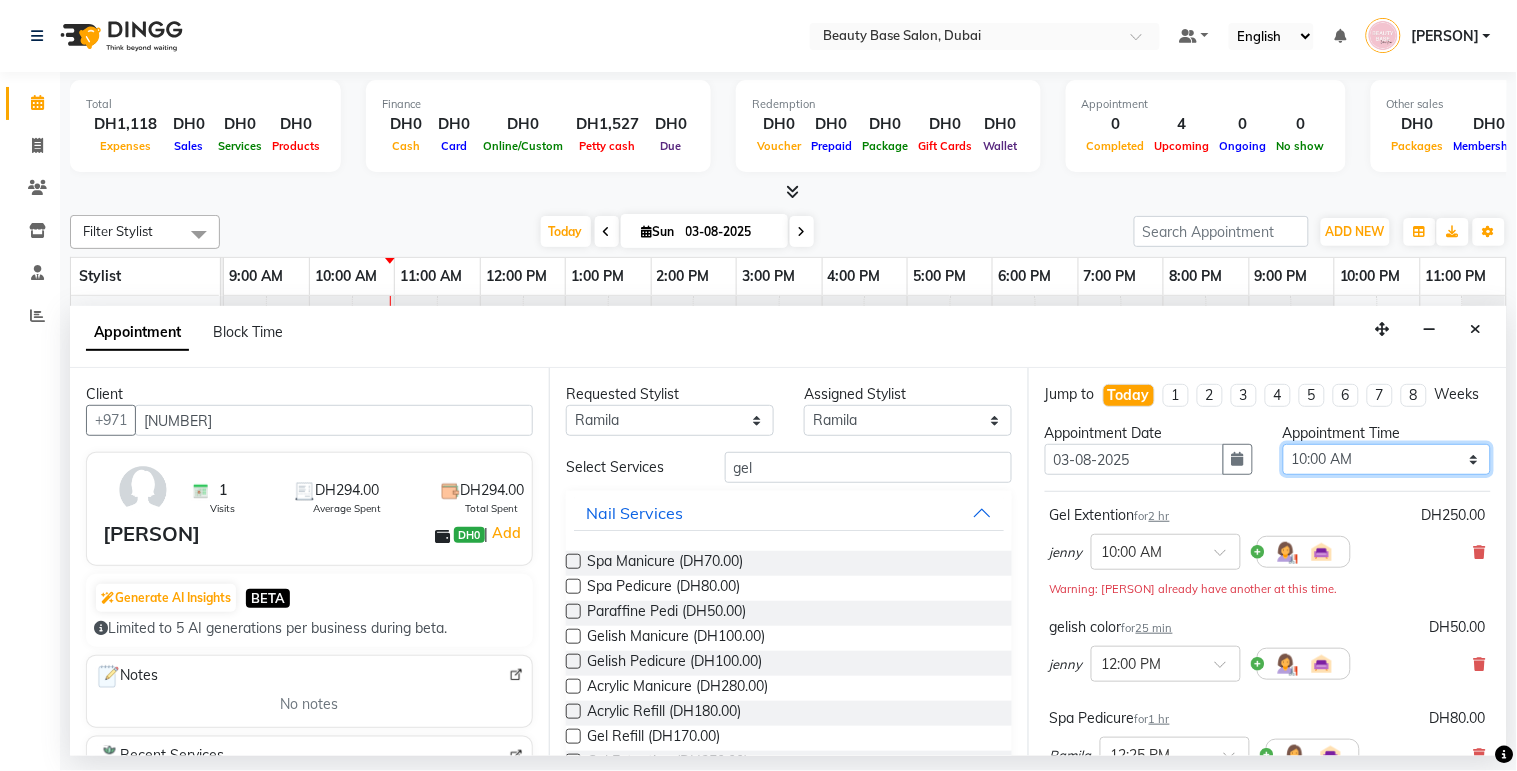 select on "1080" 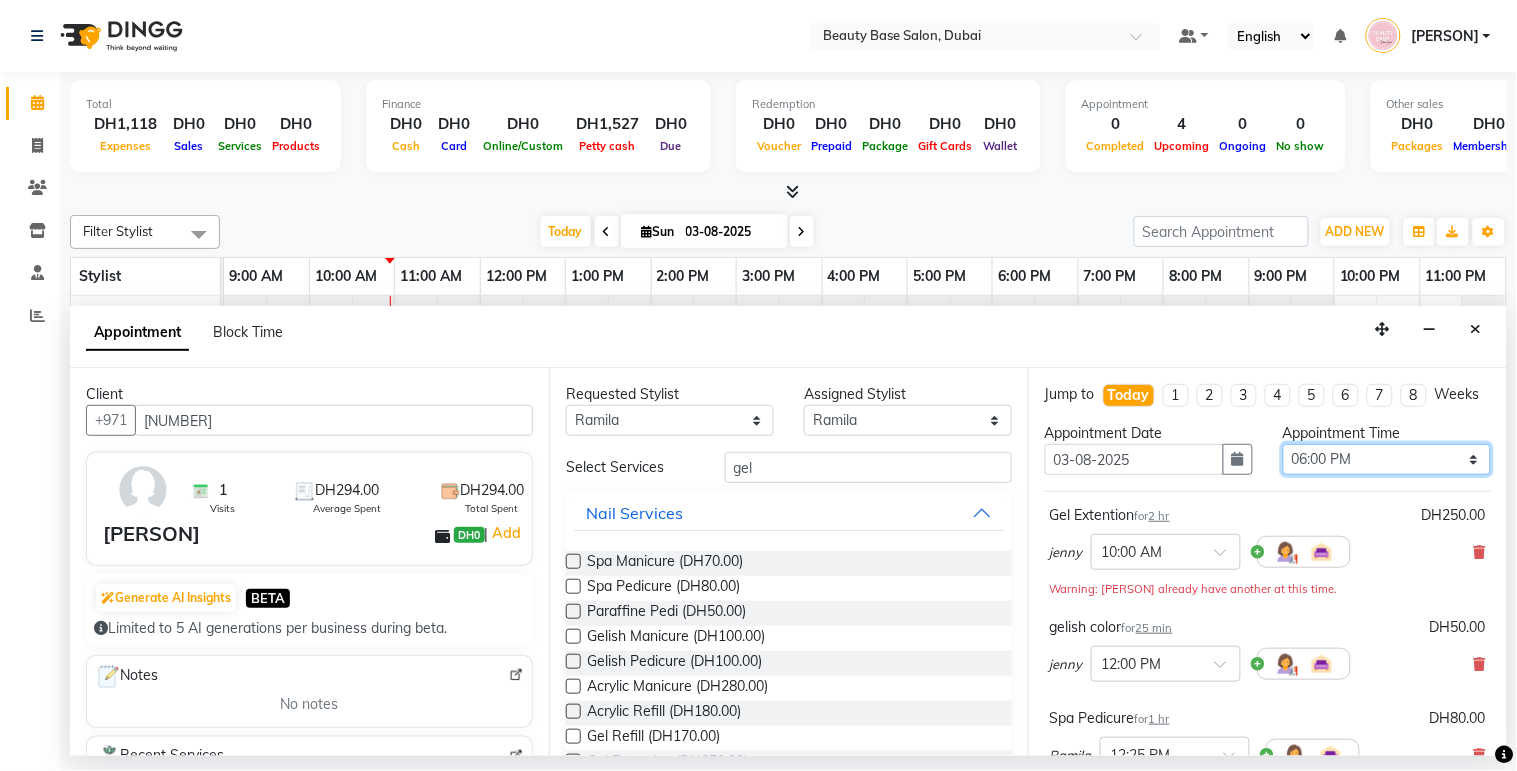 click on "Select 10:00 AM 10:05 AM 10:10 AM 10:15 AM 10:20 AM 10:25 AM 10:30 AM 10:35 AM 10:40 AM 10:45 AM 10:50 AM 10:55 AM 11:00 AM 11:05 AM 11:10 AM 11:15 AM 11:20 AM 11:25 AM 11:30 AM 11:35 AM 11:40 AM 11:45 AM 11:50 AM 11:55 AM 12:00 PM 12:05 PM 12:10 PM 12:15 PM 12:20 PM 12:25 PM 12:30 PM 12:35 PM 12:40 PM 12:45 PM 12:50 PM 12:55 PM 01:00 PM 01:05 PM 01:10 PM 01:15 PM 01:20 PM 01:25 PM 01:30 PM 01:35 PM 01:40 PM 01:45 PM 01:50 PM 01:55 PM 02:00 PM 02:05 PM 02:10 PM 02:15 PM 02:20 PM 02:25 PM 02:30 PM 02:35 PM 02:40 PM 02:45 PM 02:50 PM 02:55 PM 03:00 PM 03:05 PM 03:10 PM 03:15 PM 03:20 PM 03:25 PM 03:30 PM 03:35 PM 03:40 PM 03:45 PM 03:50 PM 03:55 PM 04:00 PM 04:05 PM 04:10 PM 04:15 PM 04:20 PM 04:25 PM 04:30 PM 04:35 PM 04:40 PM 04:45 PM 04:50 PM 04:55 PM 05:00 PM 05:05 PM 05:10 PM 05:15 PM 05:20 PM 05:25 PM 05:30 PM 05:35 PM 05:40 PM 05:45 PM 05:50 PM 05:55 PM 06:00 PM 06:05 PM 06:10 PM 06:15 PM 06:20 PM 06:25 PM 06:30 PM 06:35 PM 06:40 PM 06:45 PM 06:50 PM 06:55 PM 07:00 PM 07:05 PM 07:10 PM 07:15 PM 07:20 PM" at bounding box center (1387, 459) 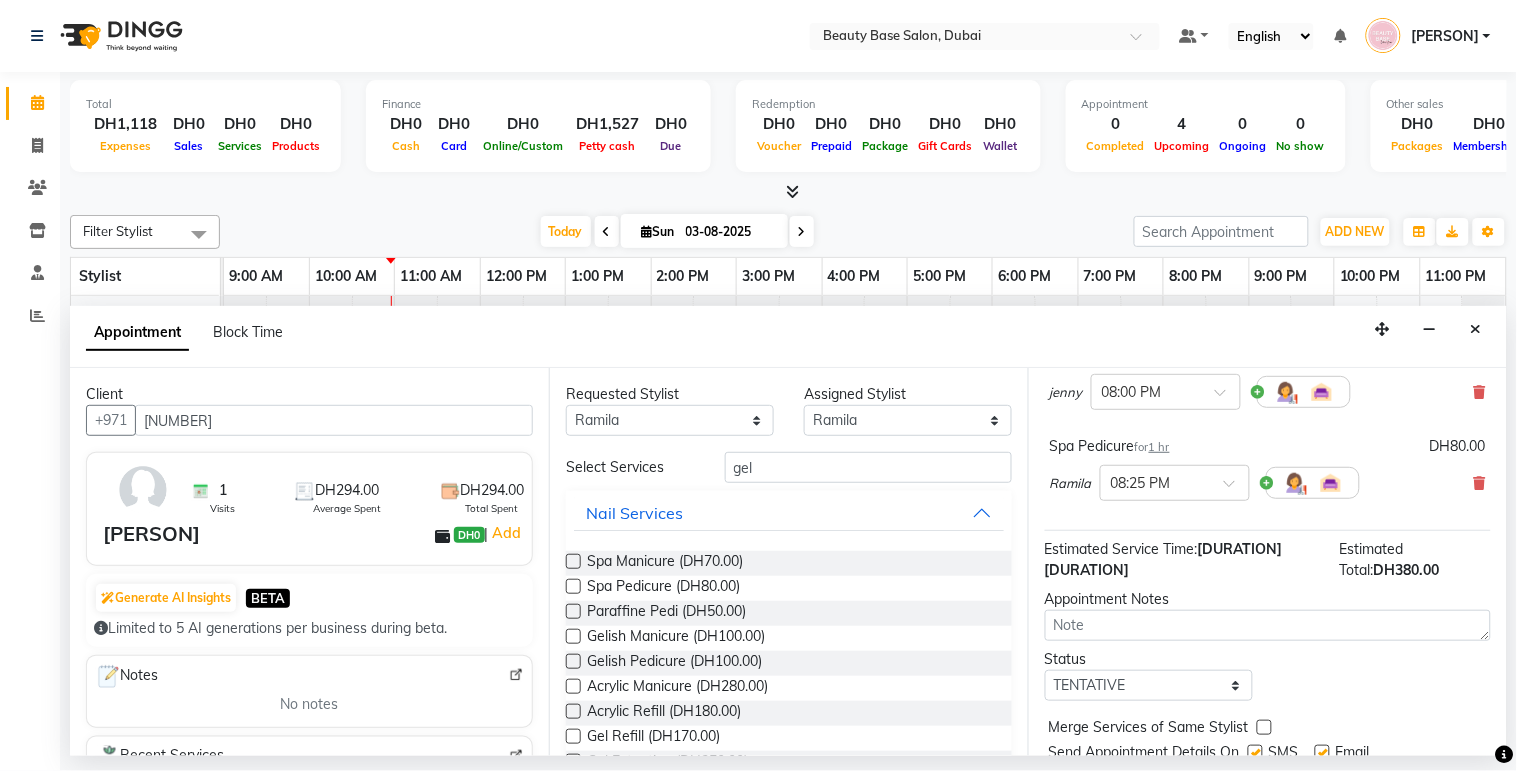 scroll, scrollTop: 281, scrollLeft: 0, axis: vertical 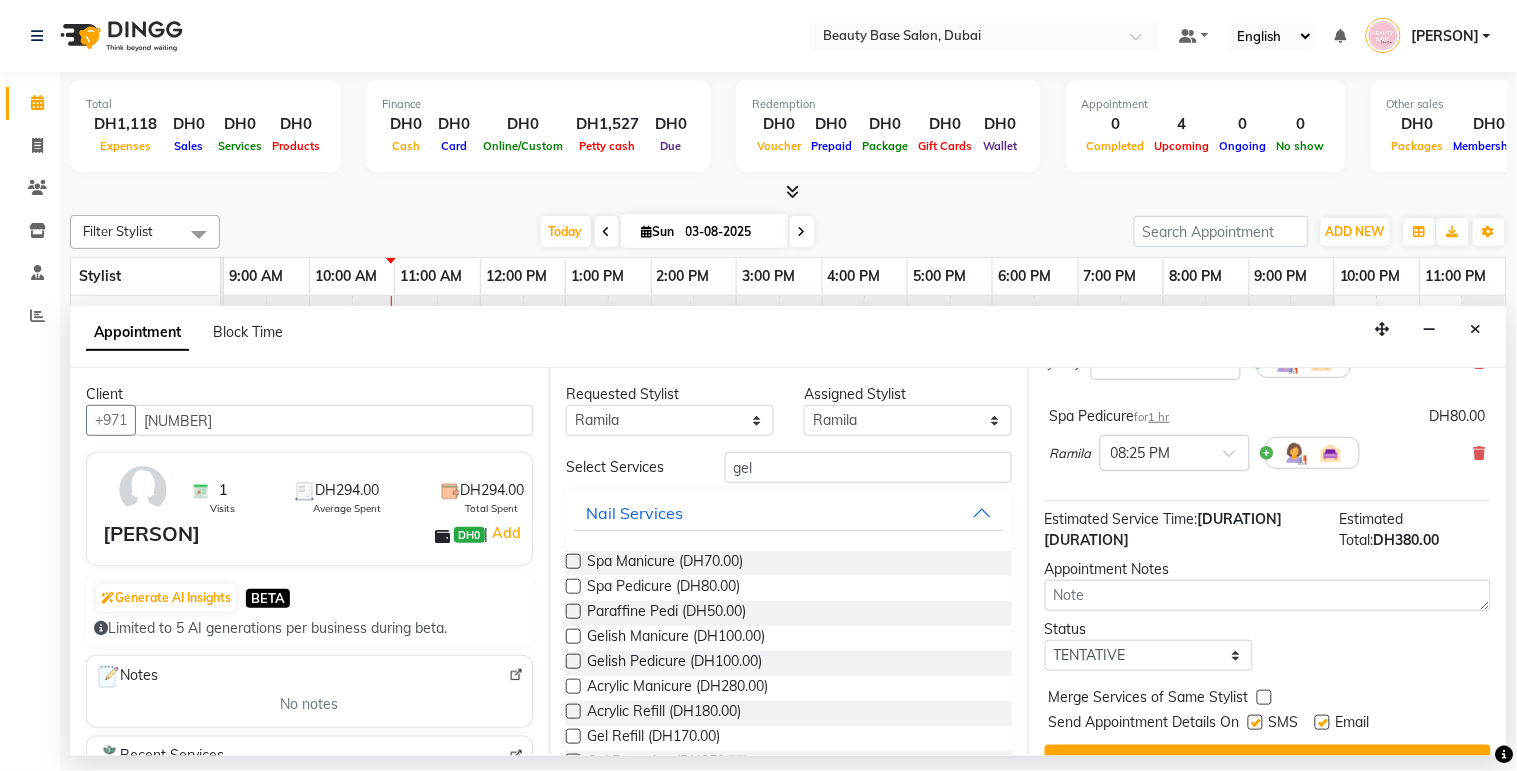 click at bounding box center [1155, 451] 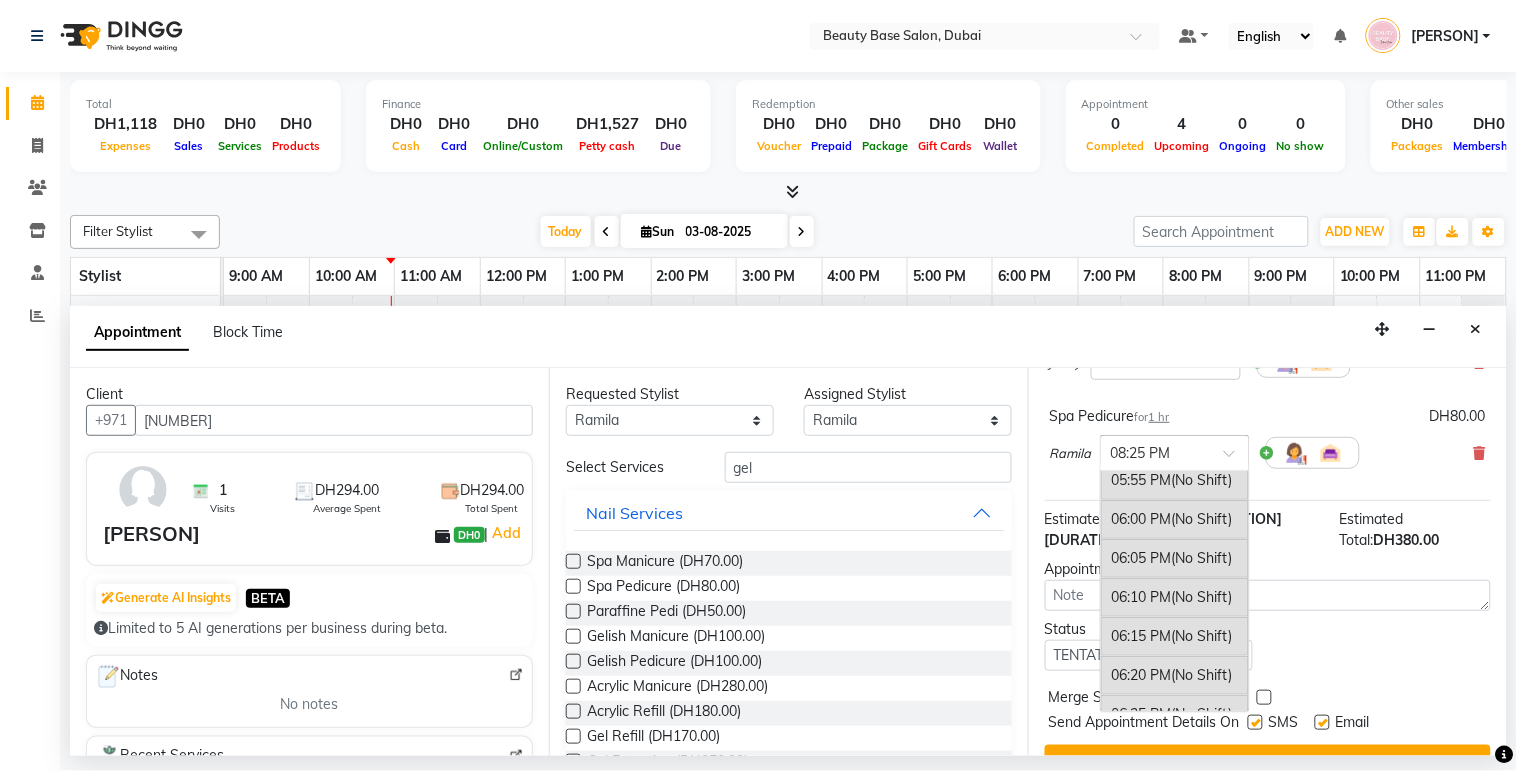 scroll, scrollTop: 3702, scrollLeft: 0, axis: vertical 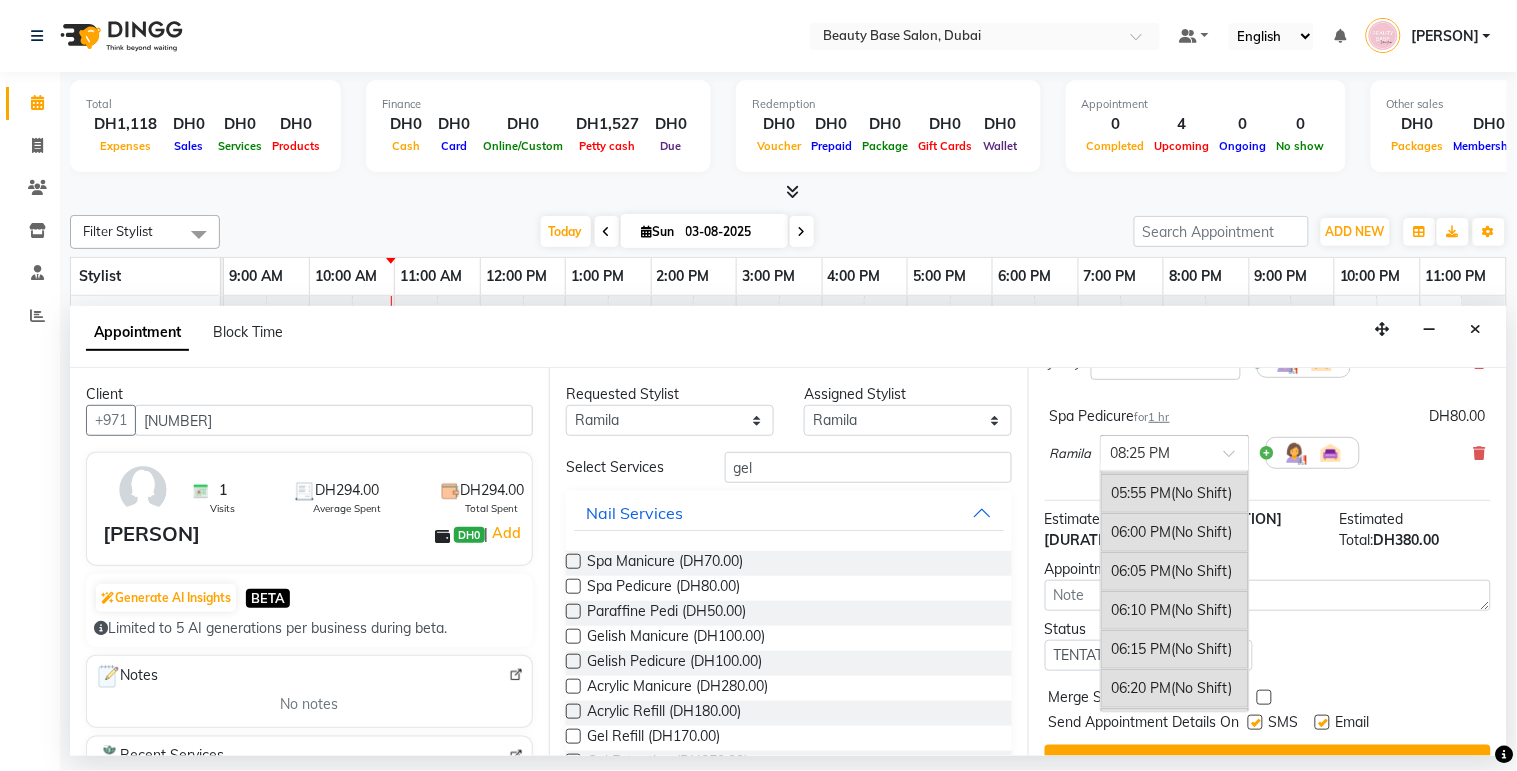 click on "06:00 PM   (No Shift)" at bounding box center [1175, 532] 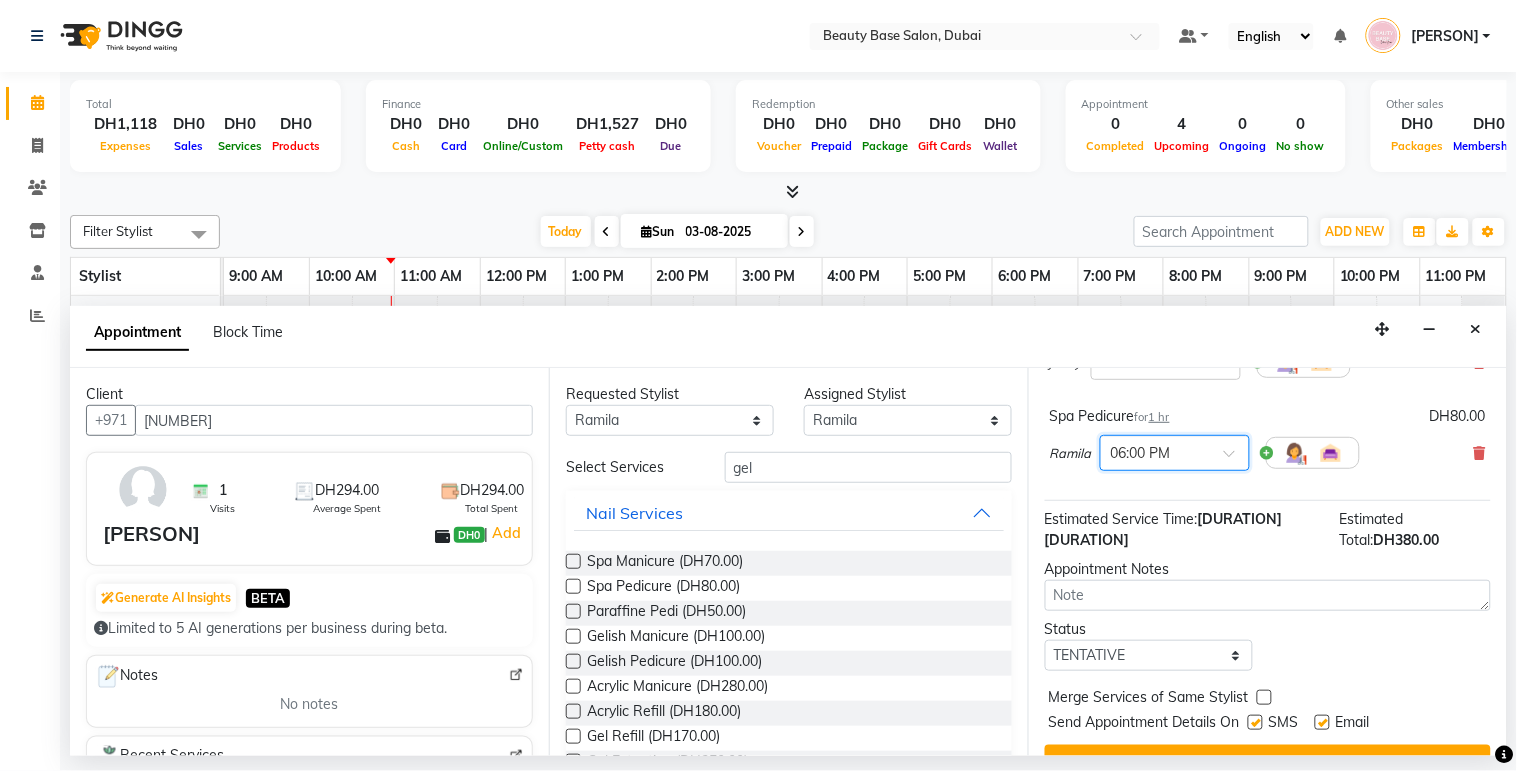 scroll, scrollTop: 362, scrollLeft: 0, axis: vertical 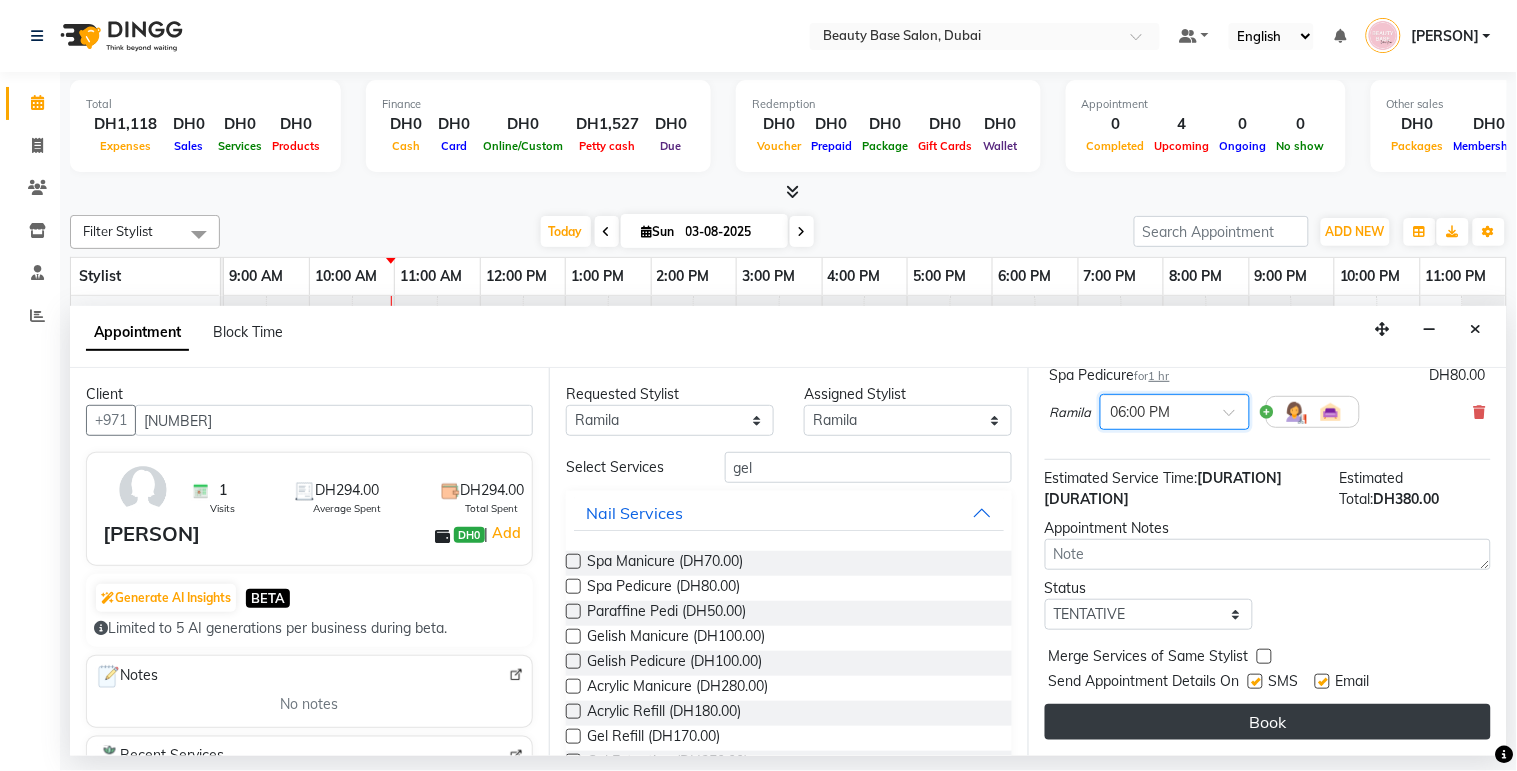 click on "Book" at bounding box center (1268, 722) 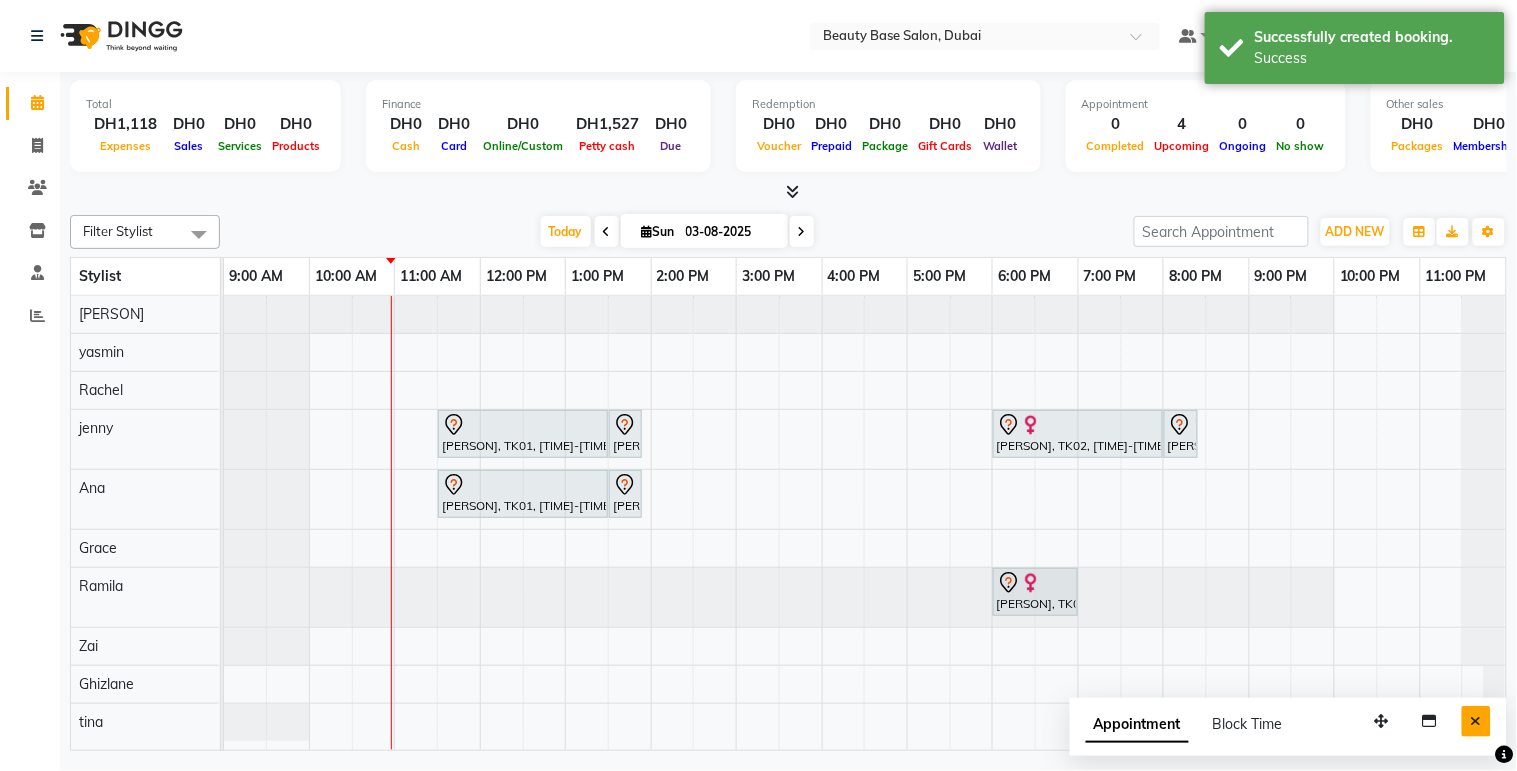 click at bounding box center [1476, 721] 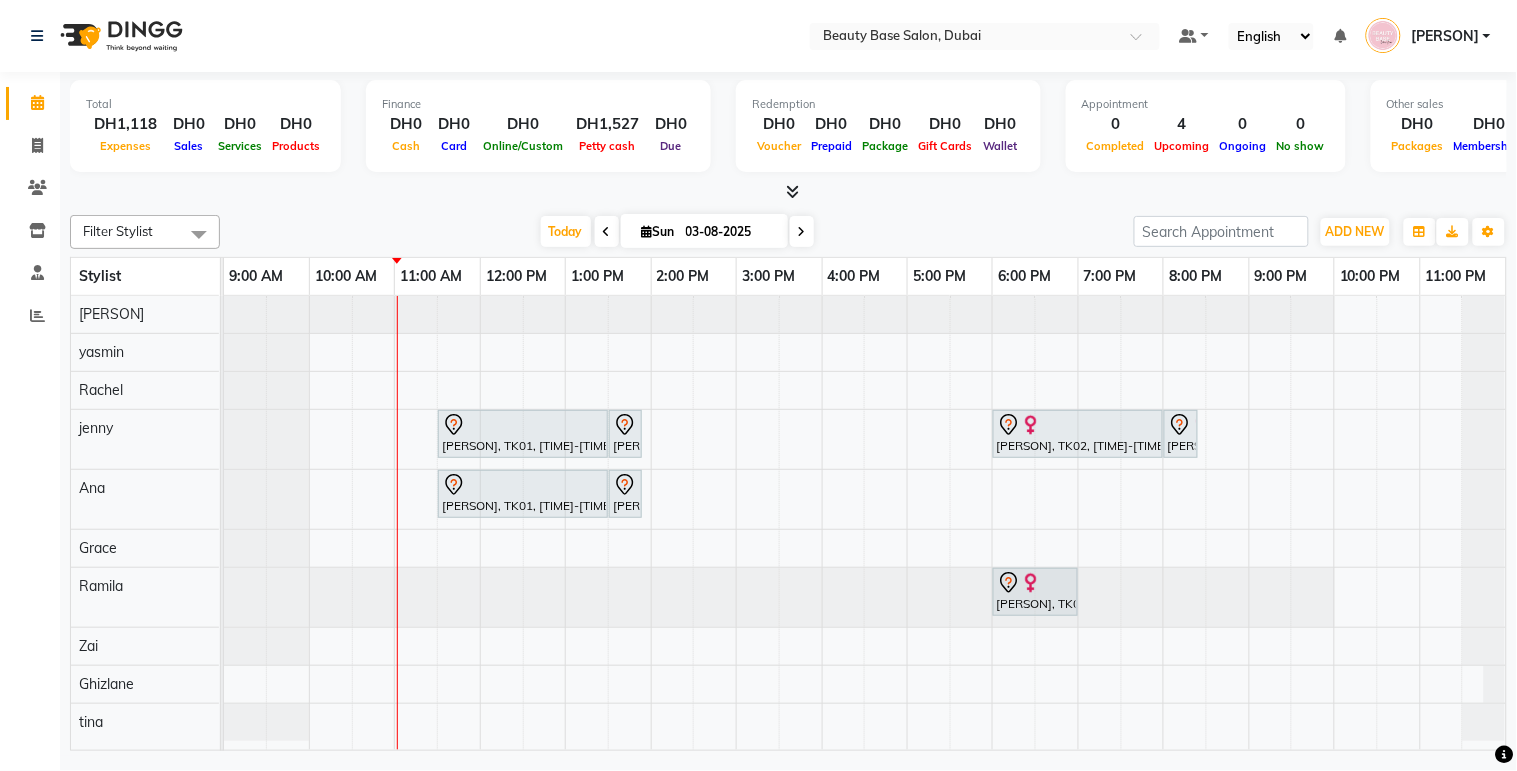 click at bounding box center (523, 425) 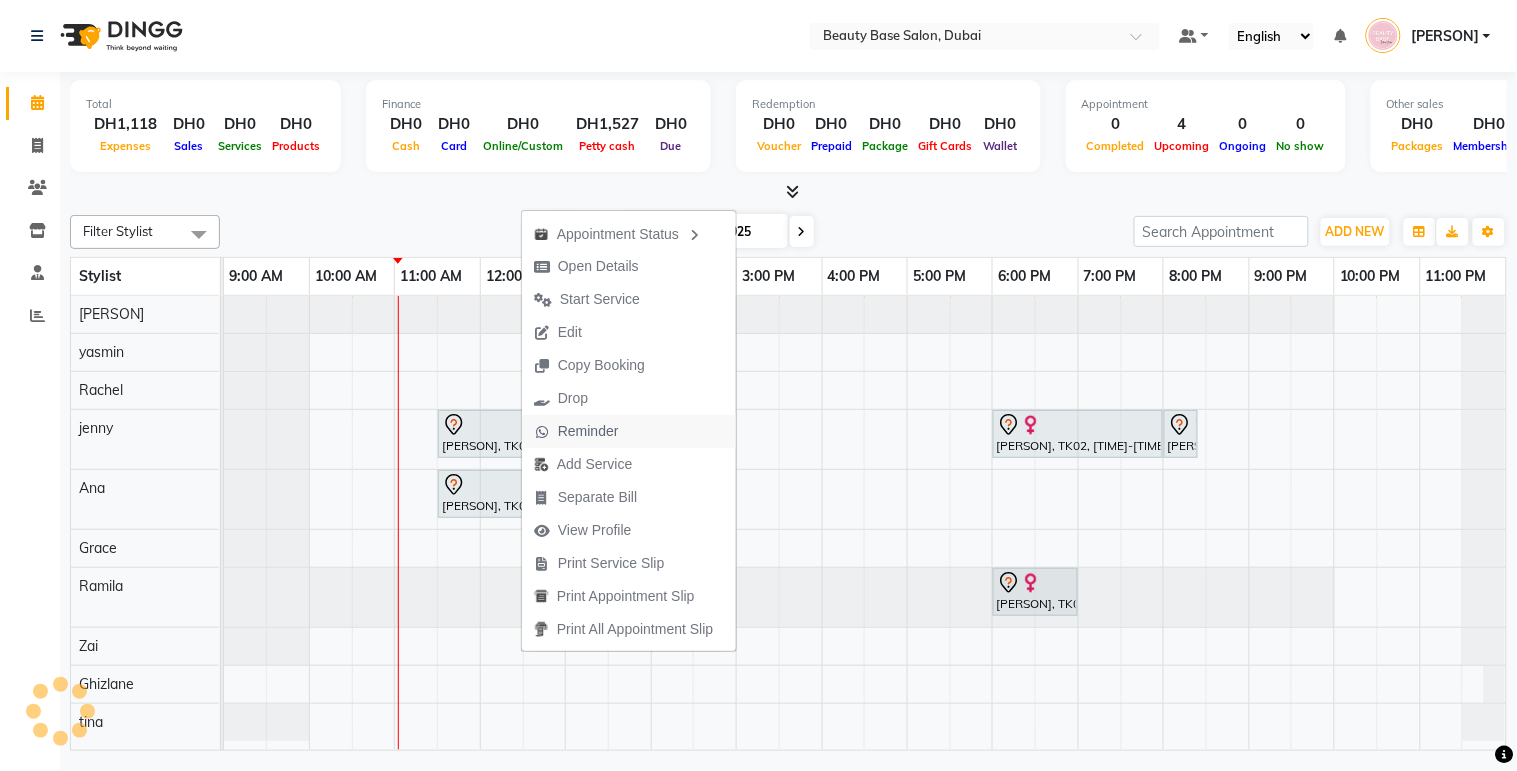 click on "Reminder" at bounding box center [588, 431] 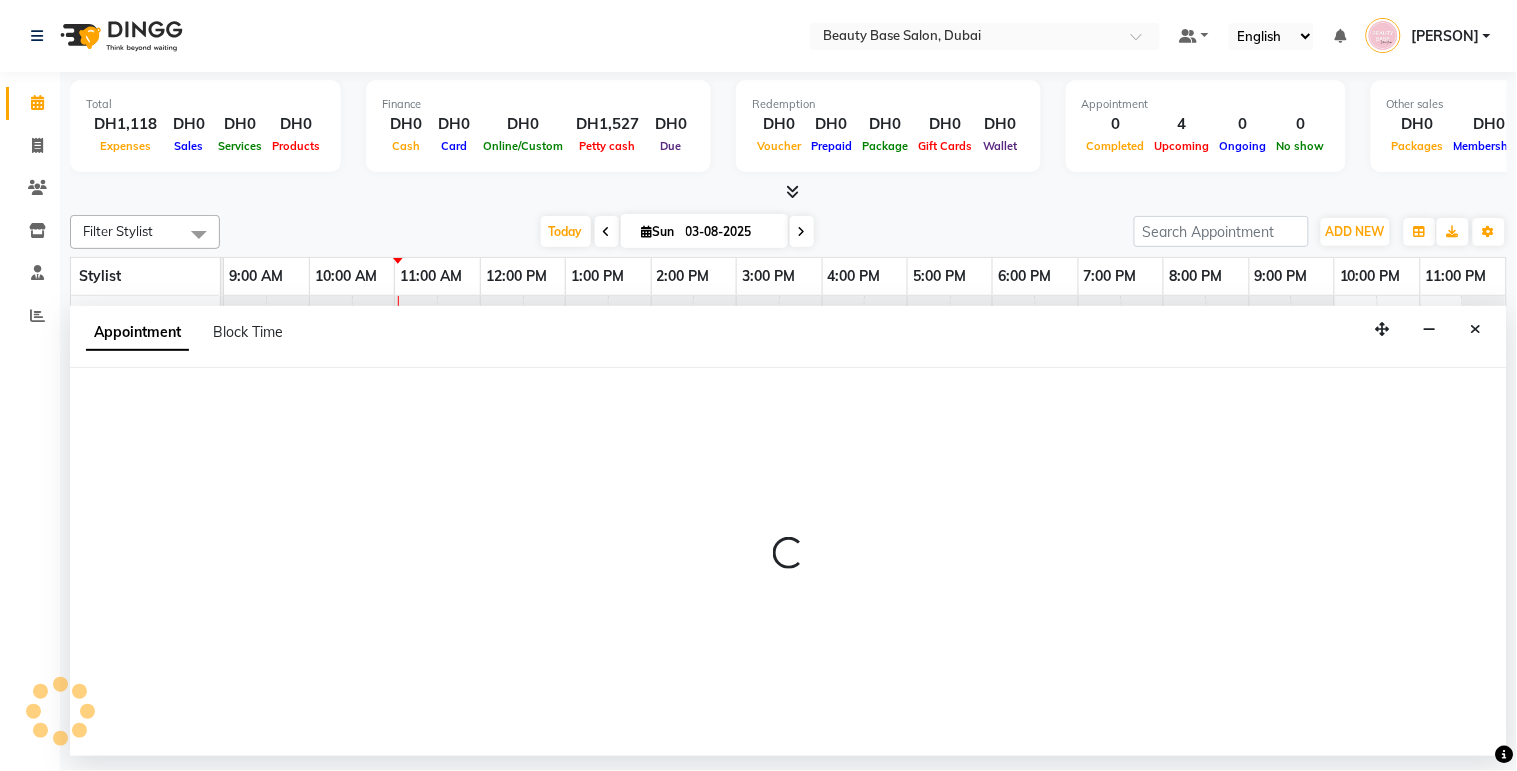 select on "17496" 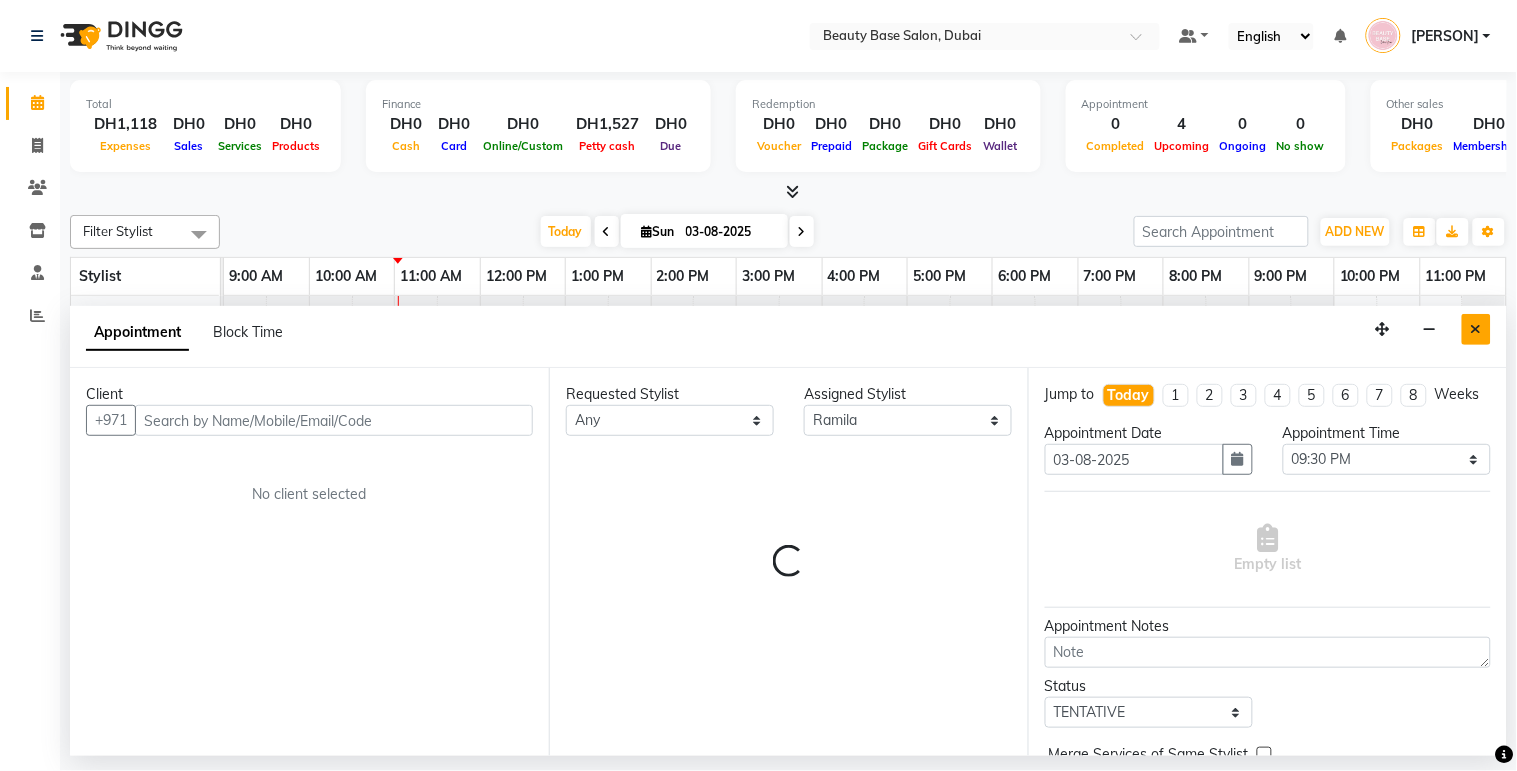 click at bounding box center (1476, 329) 